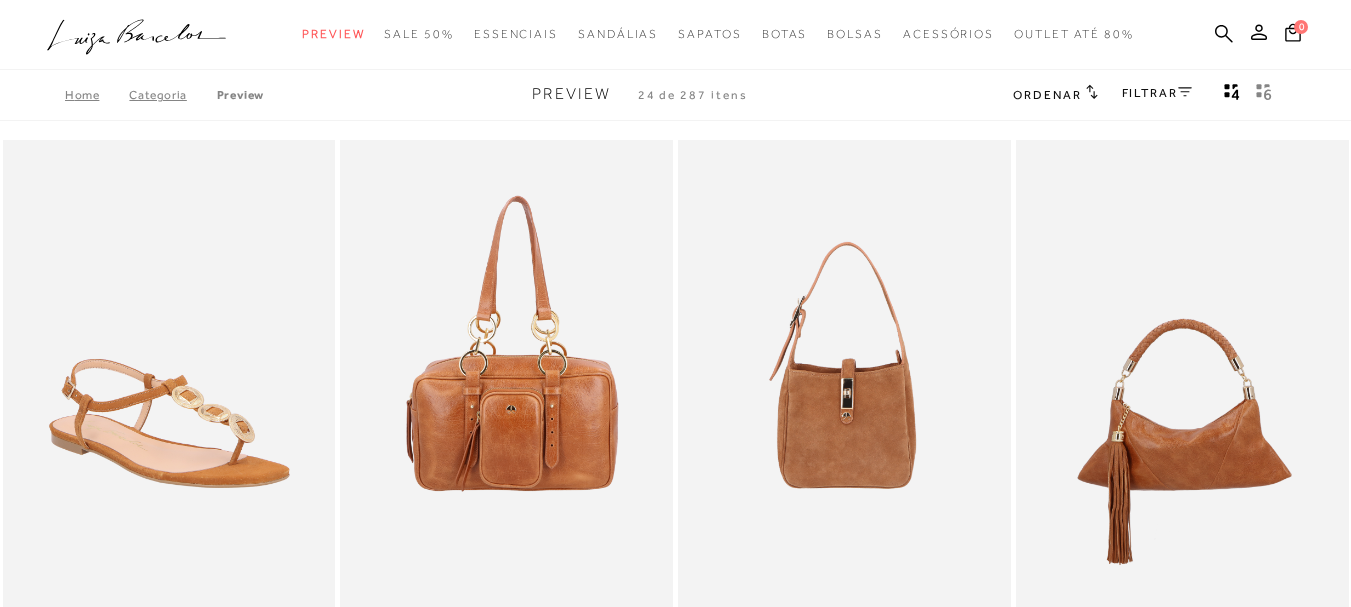 scroll, scrollTop: 200, scrollLeft: 0, axis: vertical 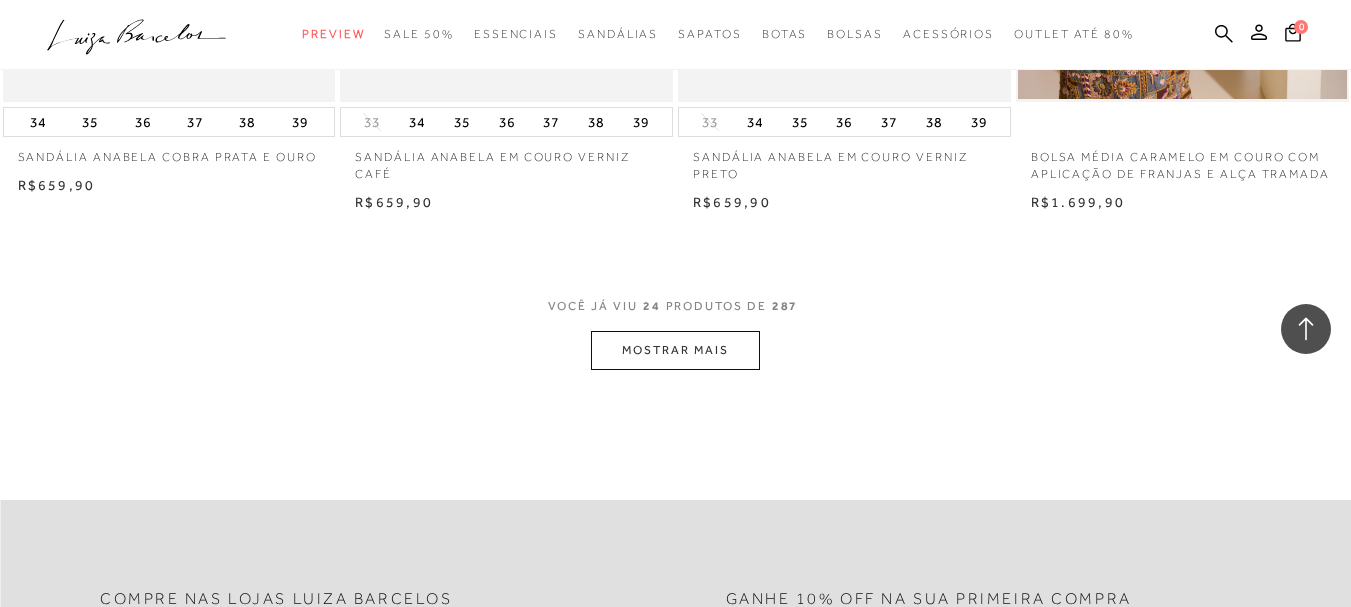 click on "MOSTRAR MAIS" at bounding box center [675, 350] 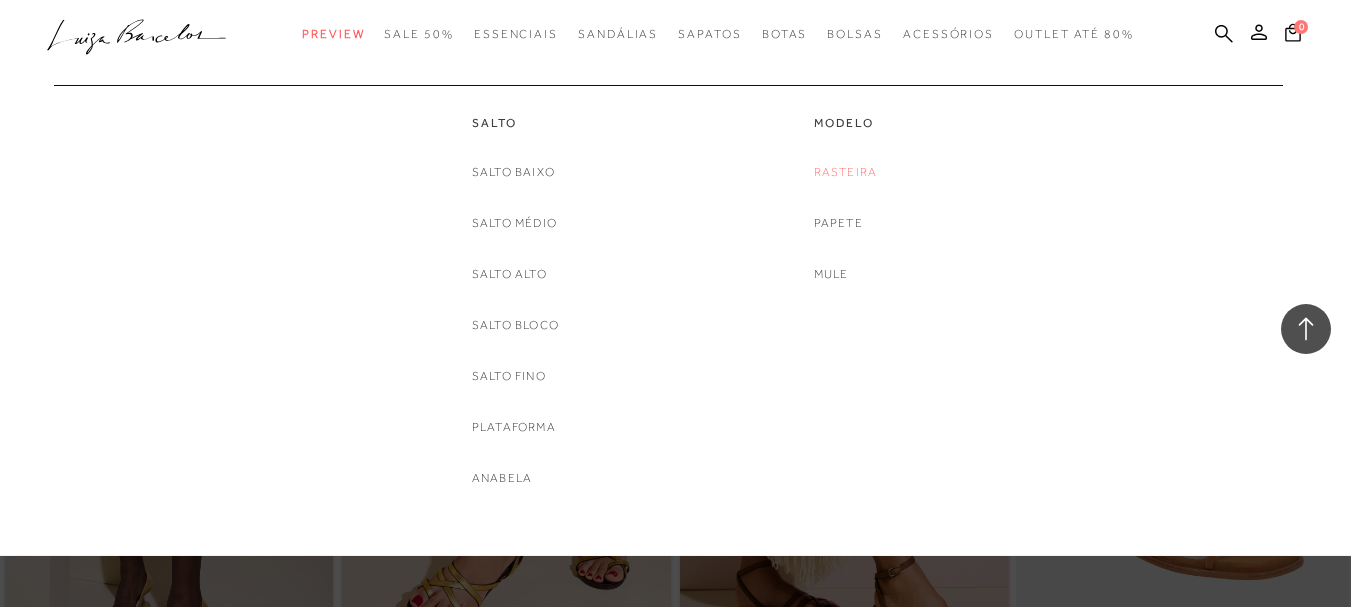click on "Rasteira" at bounding box center [846, 172] 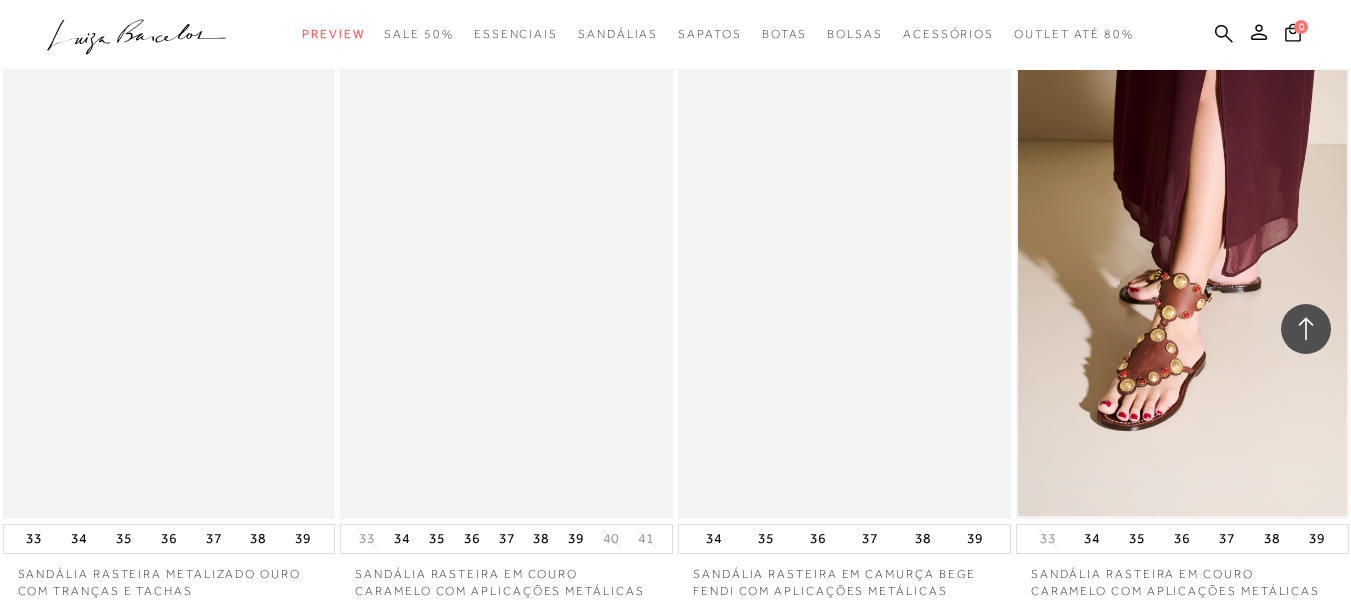 scroll, scrollTop: 3800, scrollLeft: 0, axis: vertical 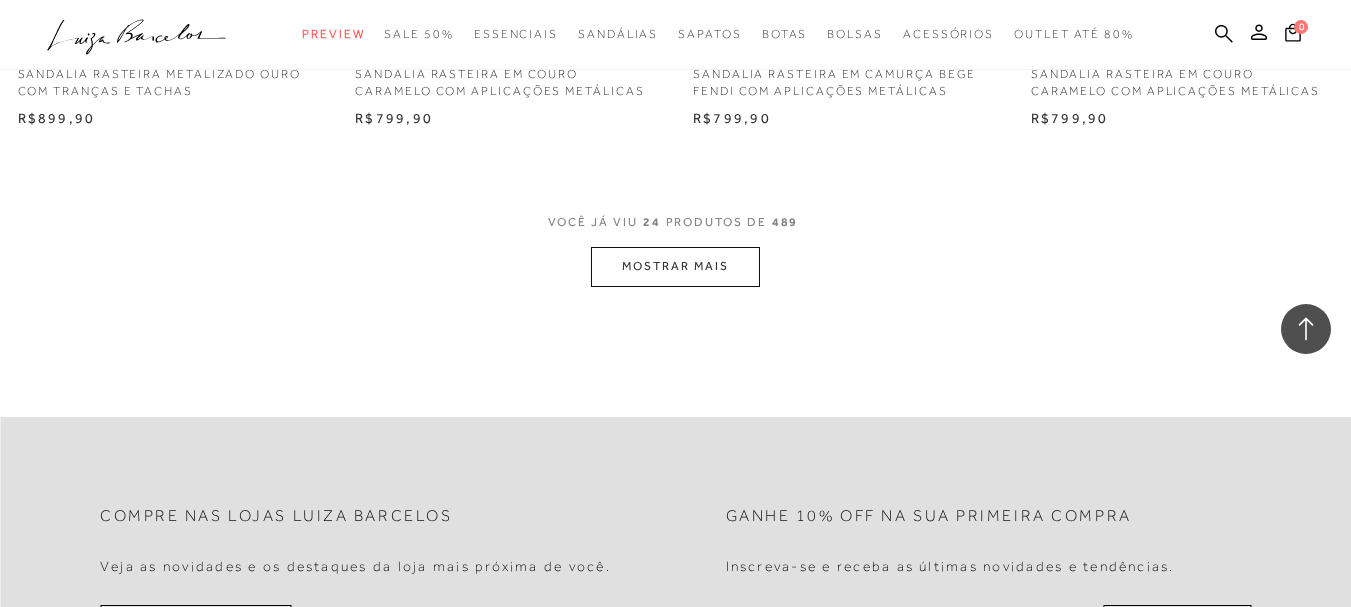 click on "MOSTRAR MAIS" at bounding box center (675, 266) 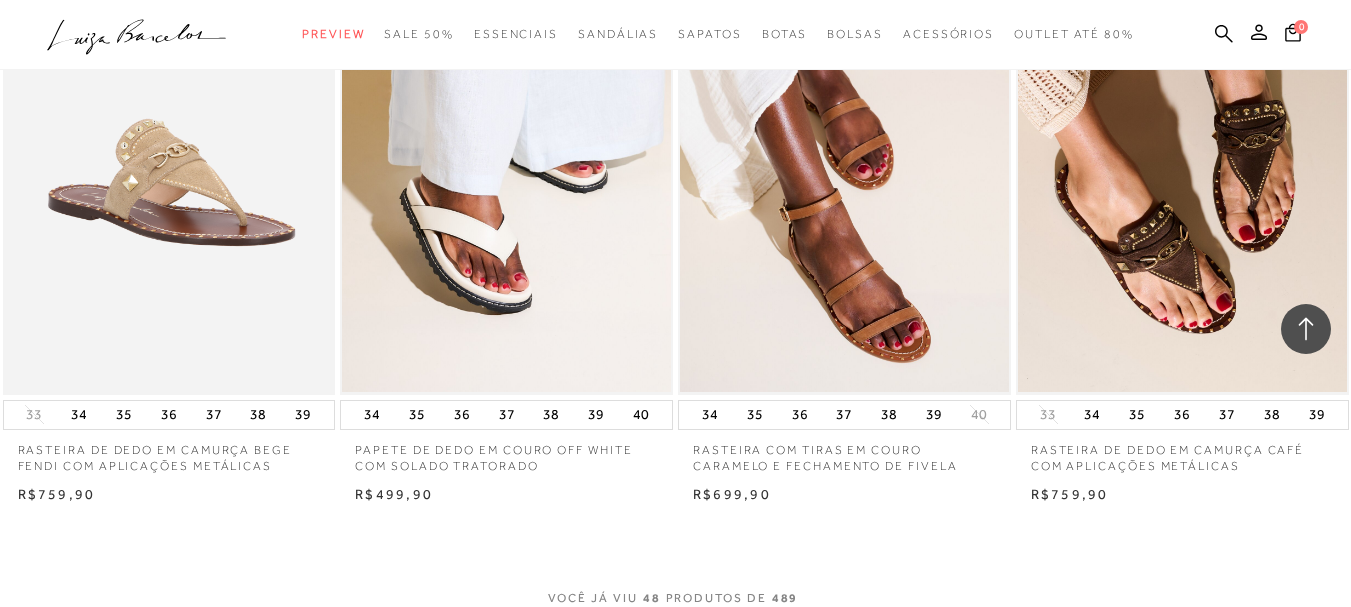 scroll, scrollTop: 7500, scrollLeft: 0, axis: vertical 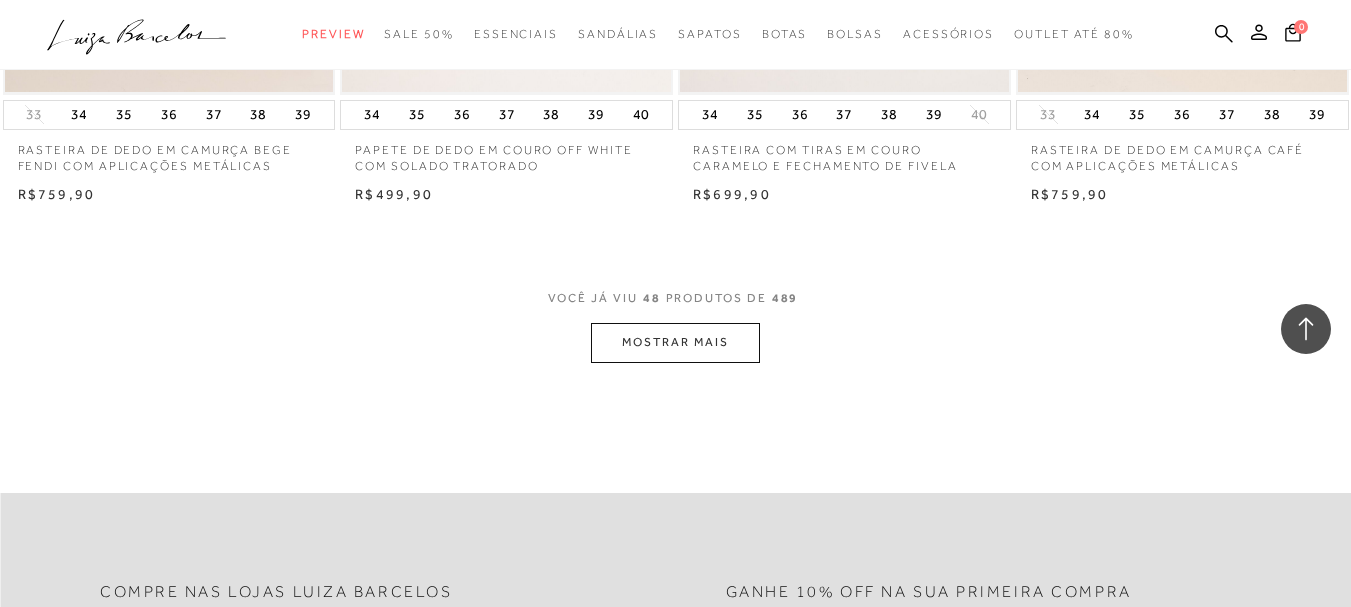 click on "MOSTRAR MAIS" at bounding box center [675, 342] 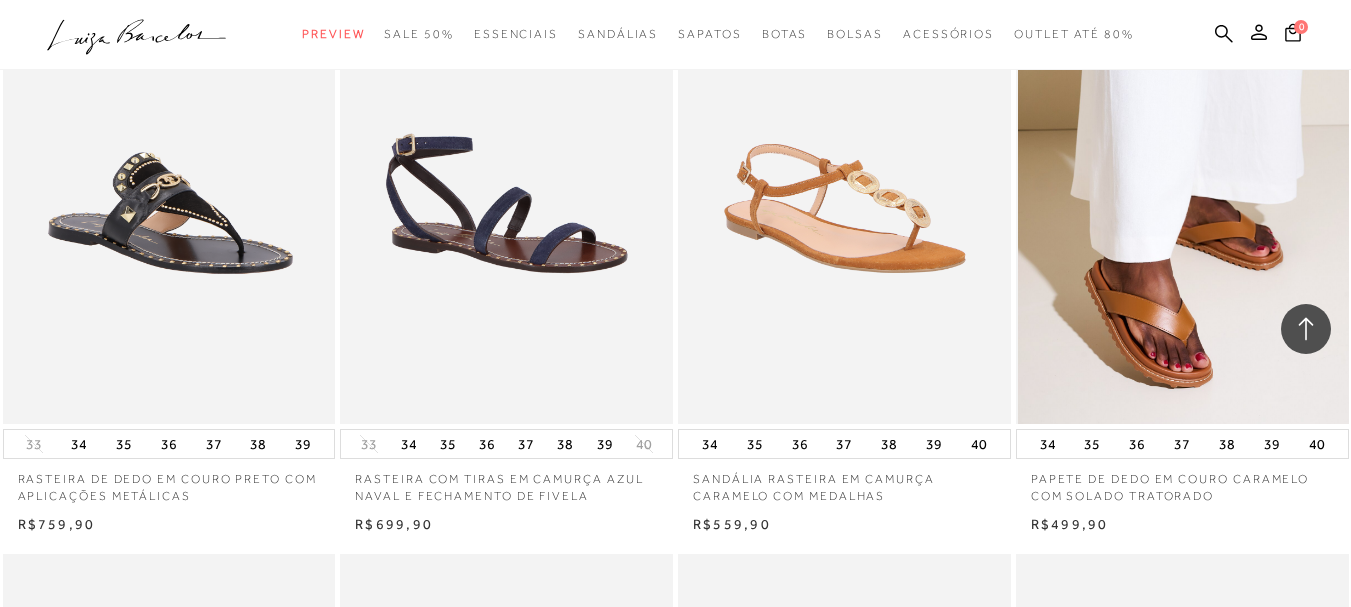 scroll, scrollTop: 7900, scrollLeft: 0, axis: vertical 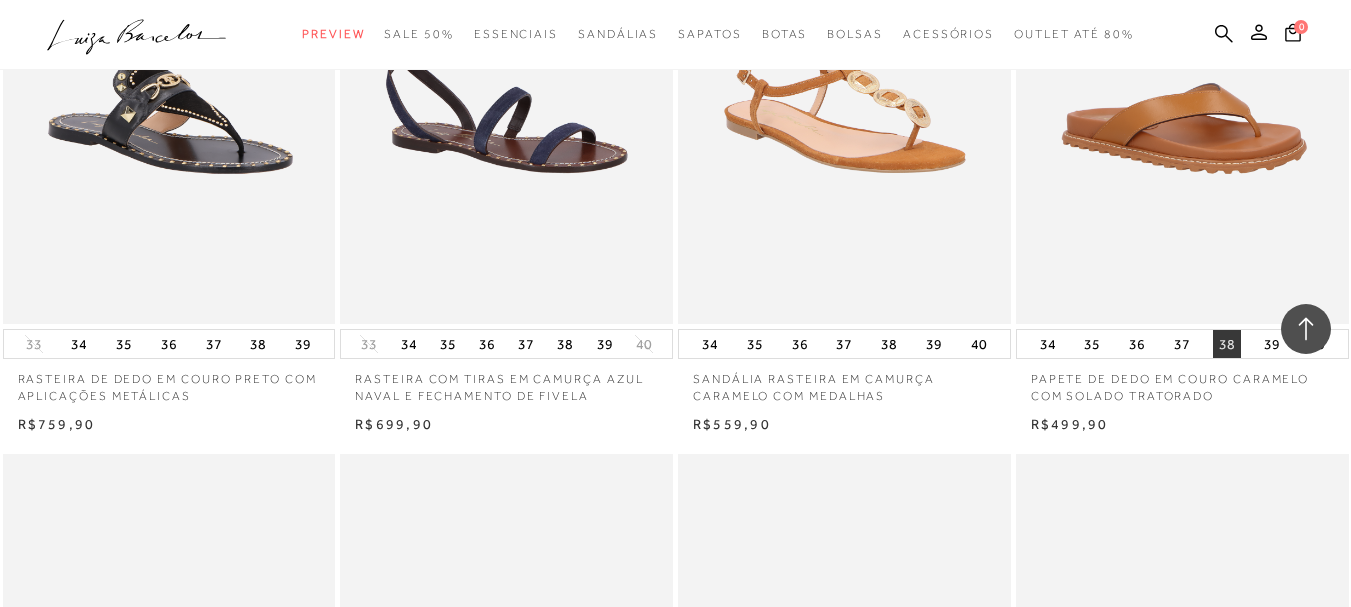 click on "38" at bounding box center [1227, 344] 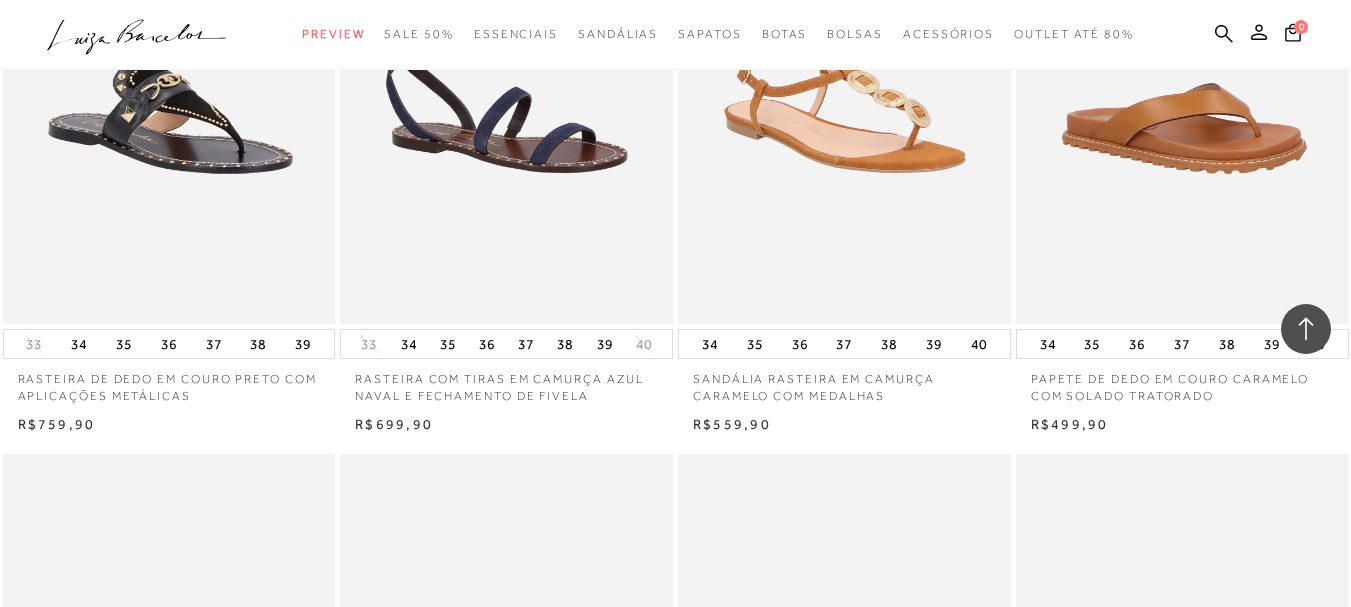 click on "Cabeçalho de navegação orientada
FILTROS
Rasteira
×
Limpar todos os refinamentos
cor" at bounding box center [675, -1999] 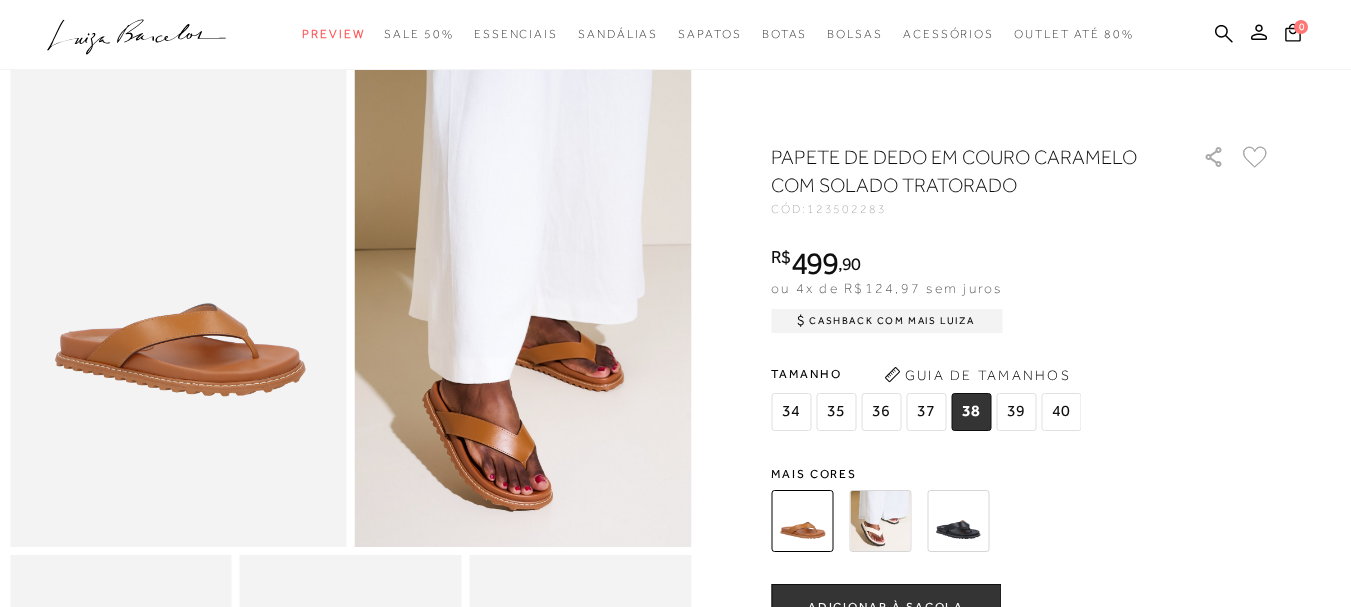 scroll, scrollTop: 0, scrollLeft: 0, axis: both 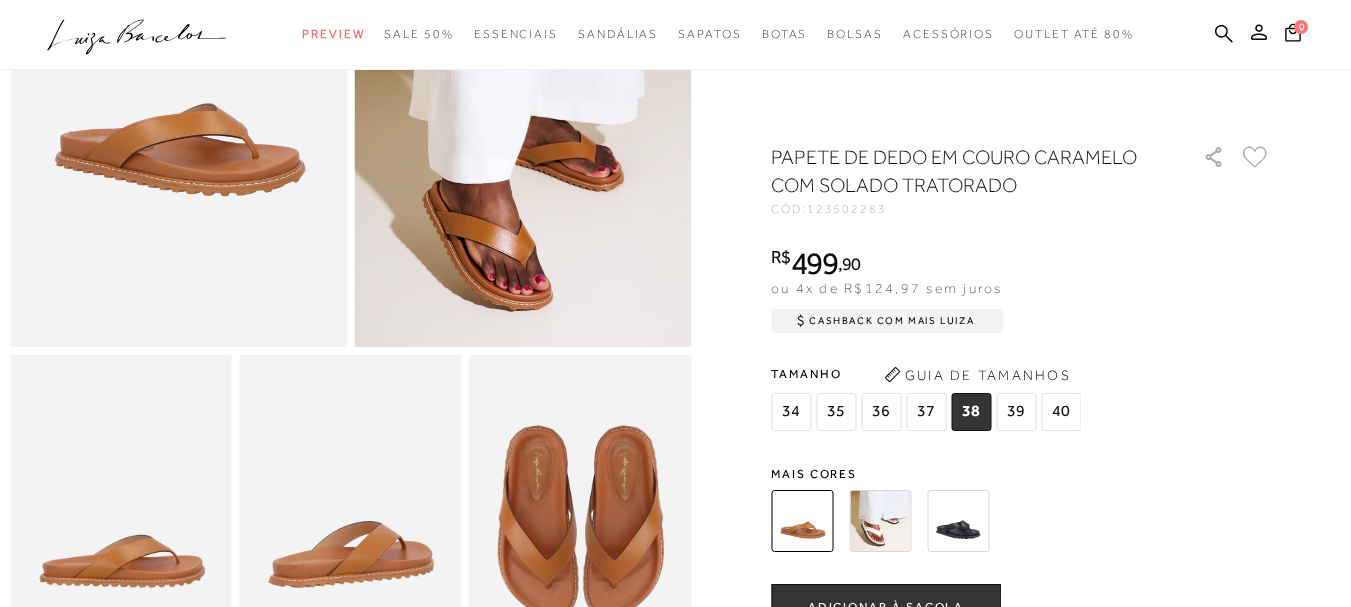 click on "Guia de Tamanhos" at bounding box center [977, 375] 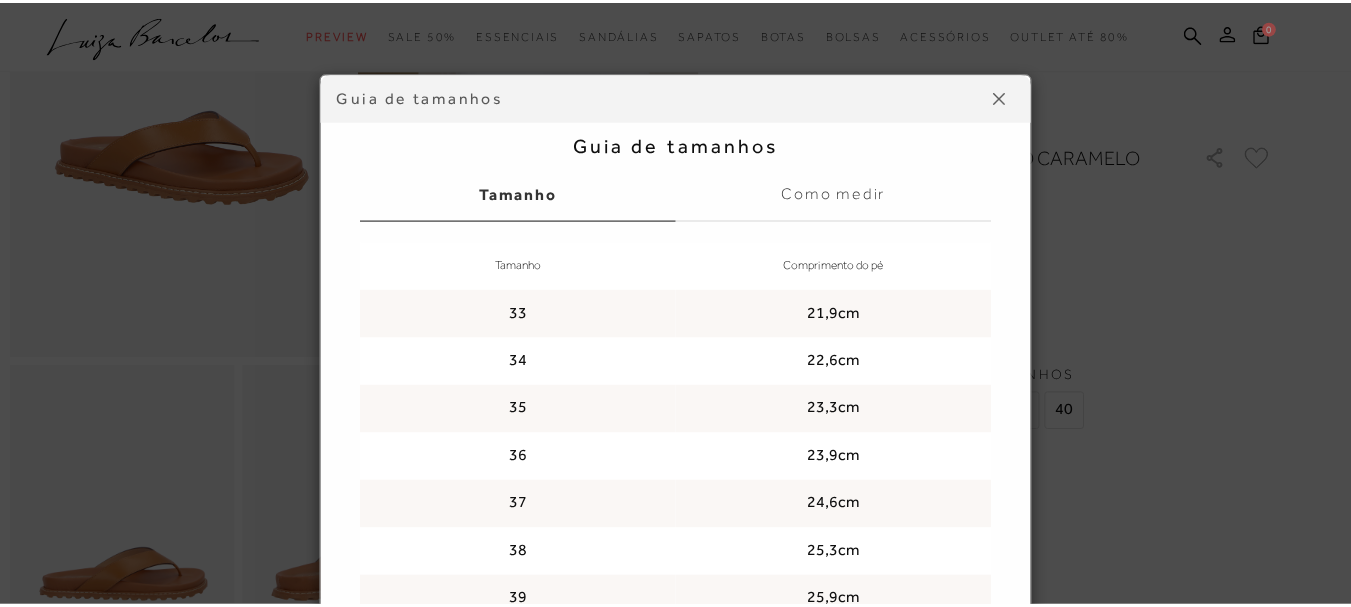 scroll, scrollTop: 180, scrollLeft: 0, axis: vertical 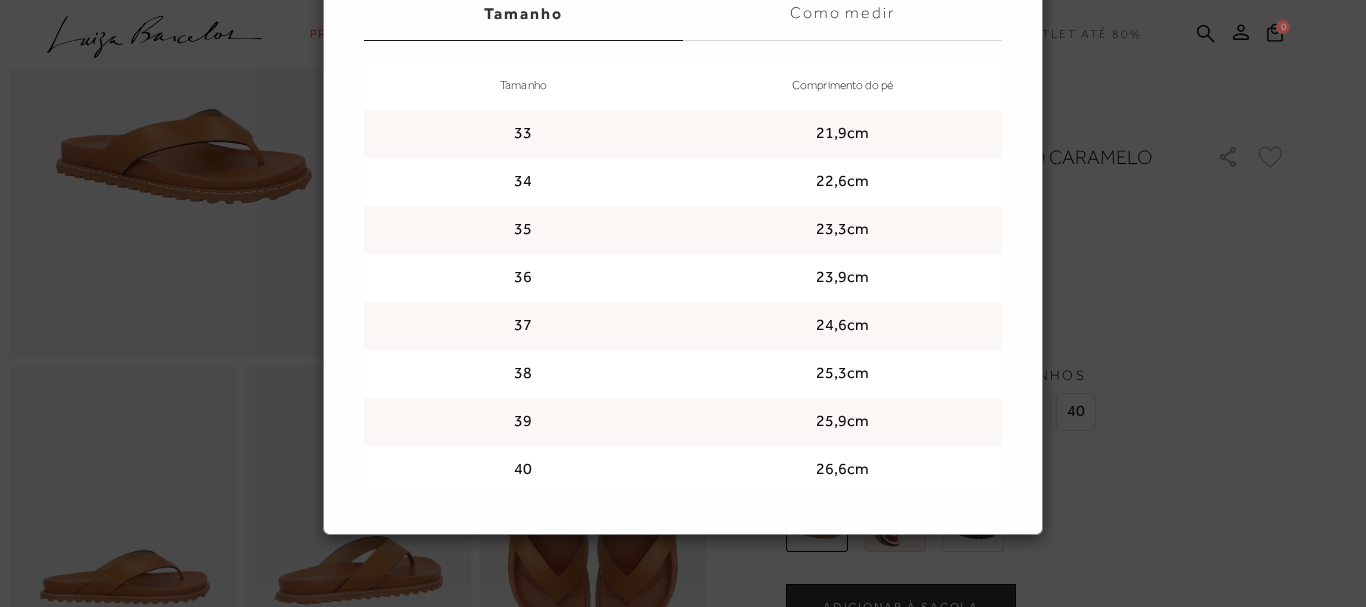 click on "Guia de tamanhos
Guia de tamanhos
Tamanho
Como medir
Tamanho
Comprimento do pé
33
21,9cm
34
22,6cm
35
23,3cm
36
23,9cm
37 24,6cm 38" at bounding box center (683, 303) 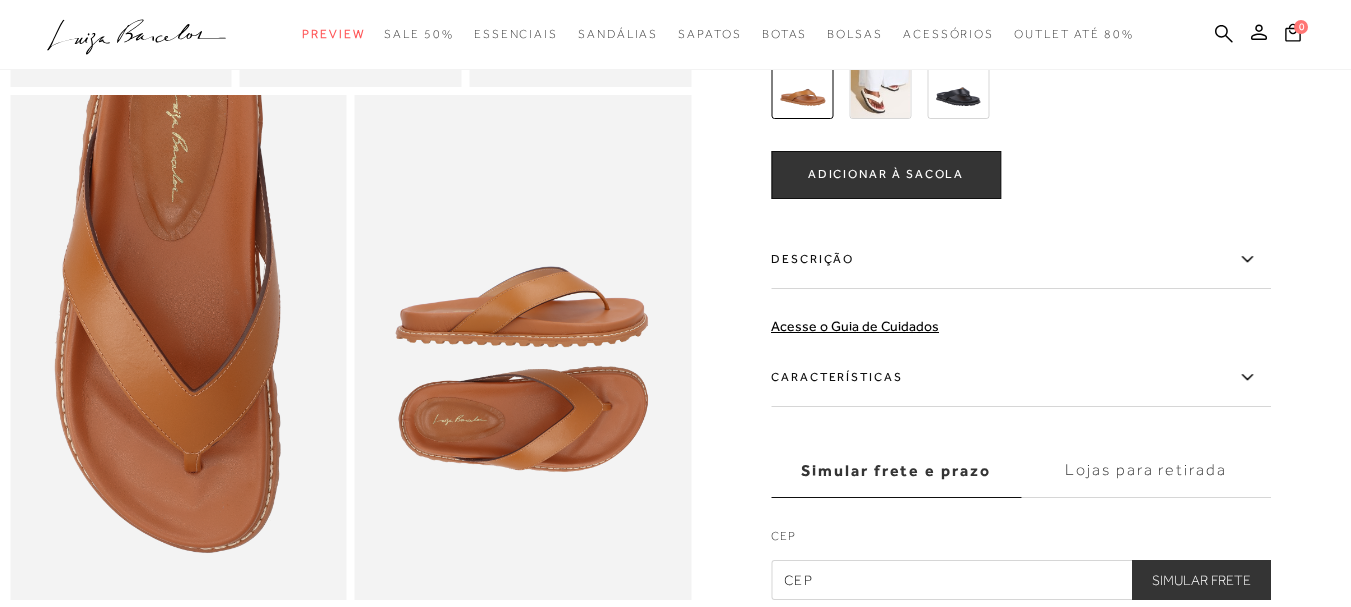 scroll, scrollTop: 1100, scrollLeft: 0, axis: vertical 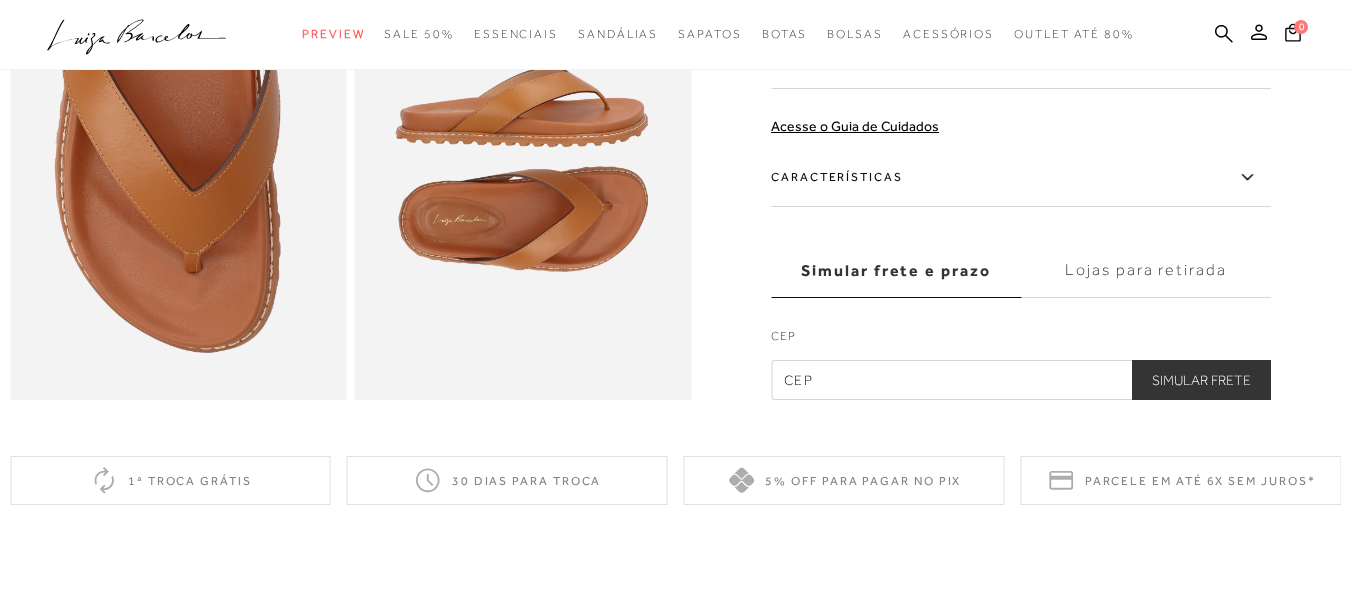 click at bounding box center (1021, 380) 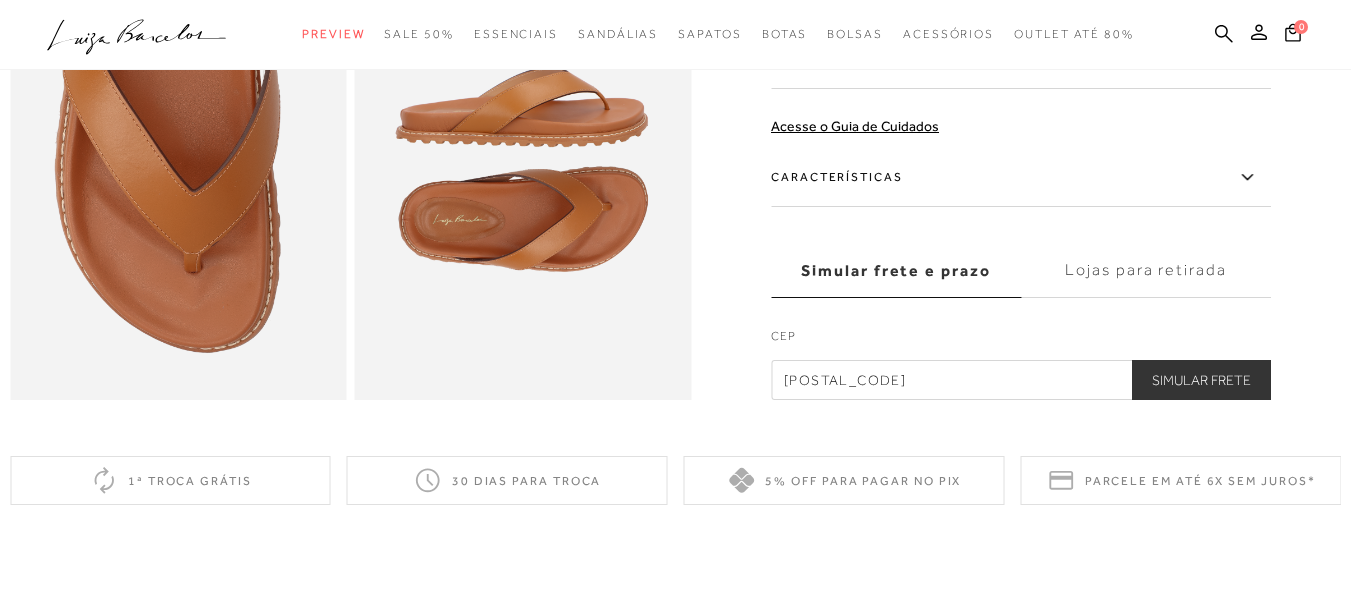 click on "Simular Frete" at bounding box center [1201, 380] 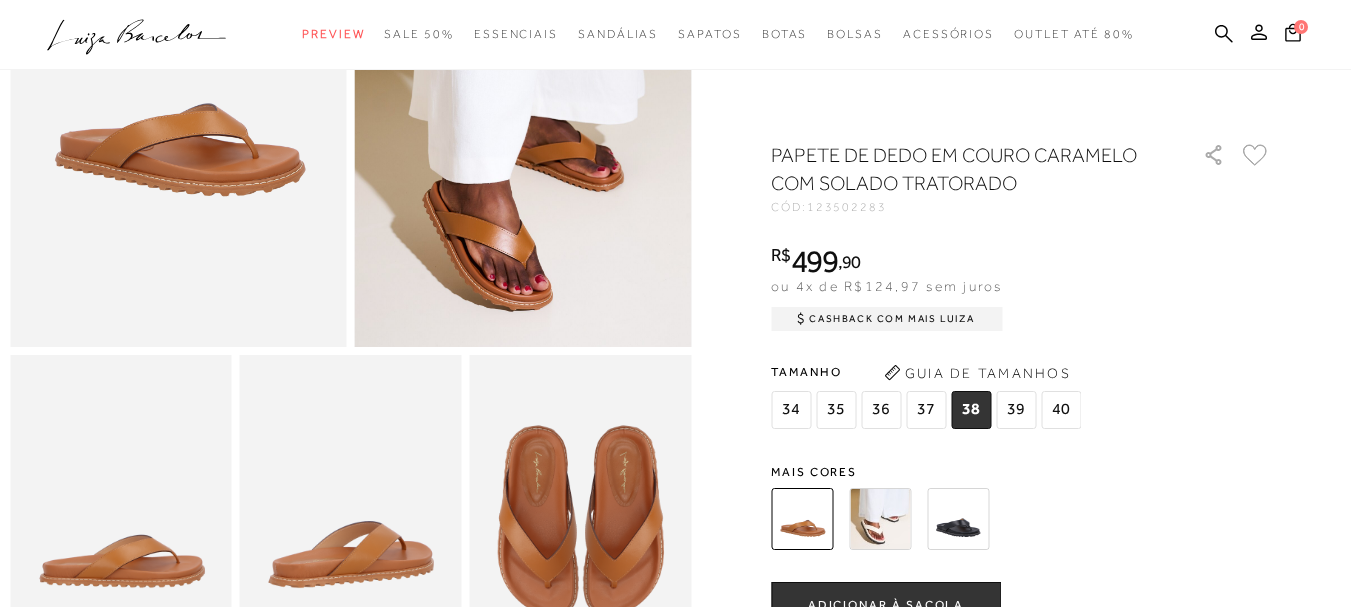 scroll, scrollTop: 400, scrollLeft: 0, axis: vertical 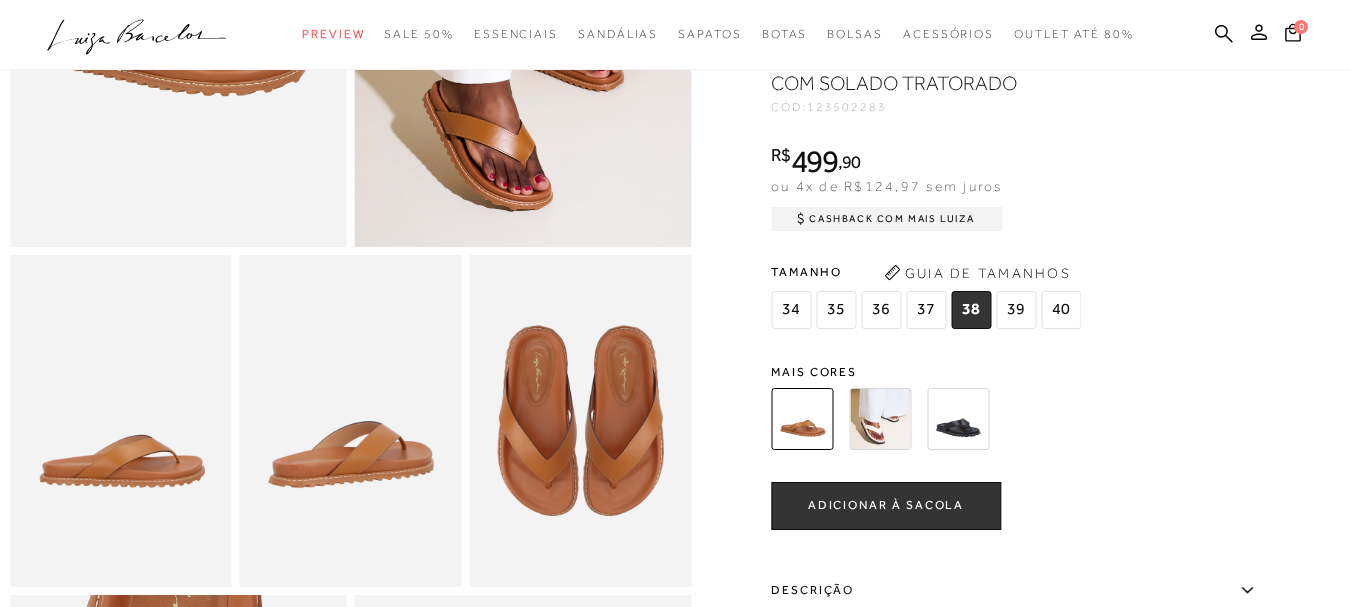 click on "ADICIONAR À SACOLA" at bounding box center [886, 505] 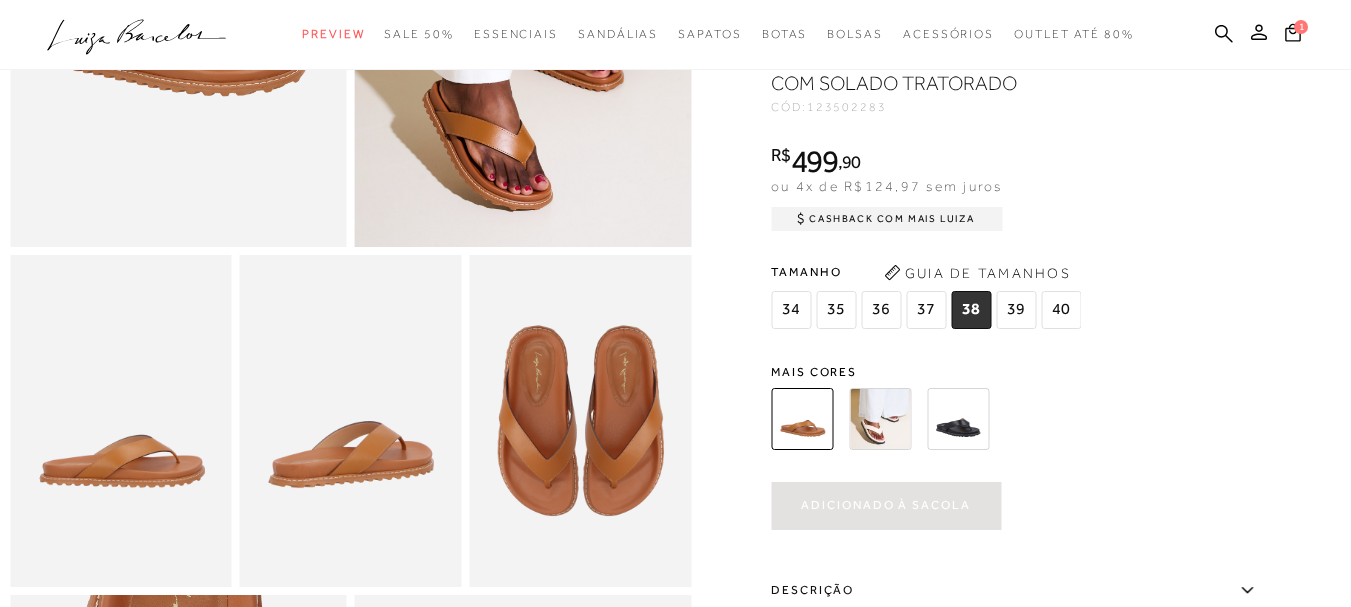 scroll, scrollTop: 0, scrollLeft: 0, axis: both 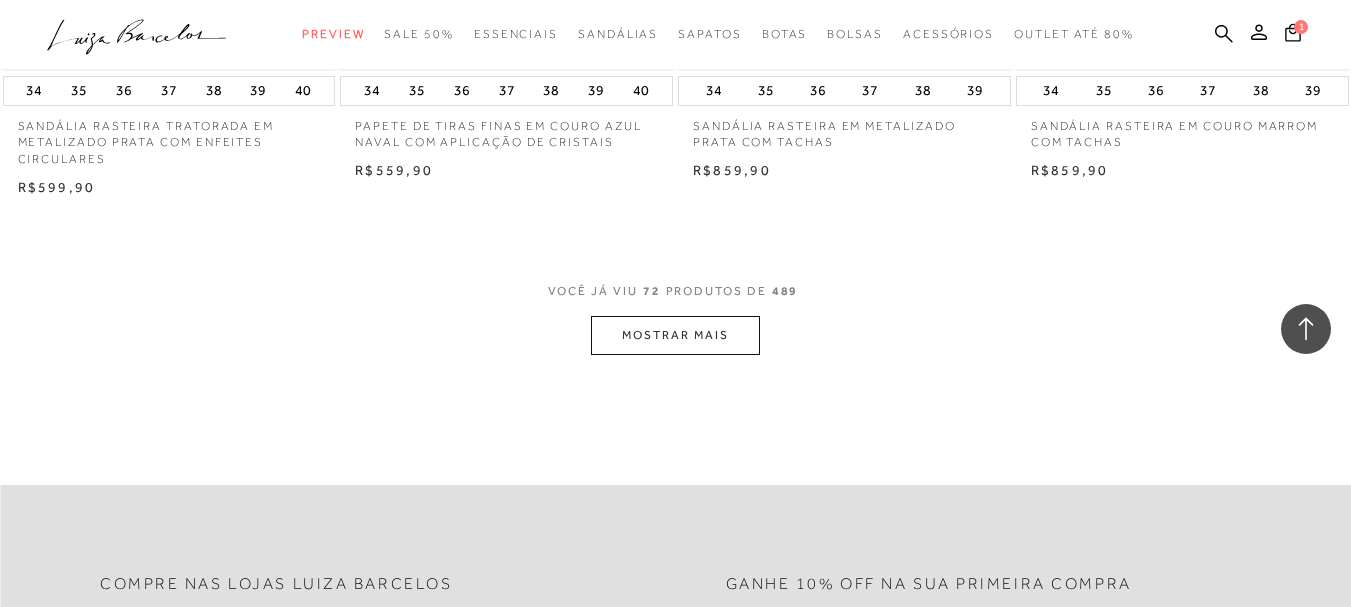 click on "MOSTRAR MAIS" at bounding box center [675, 335] 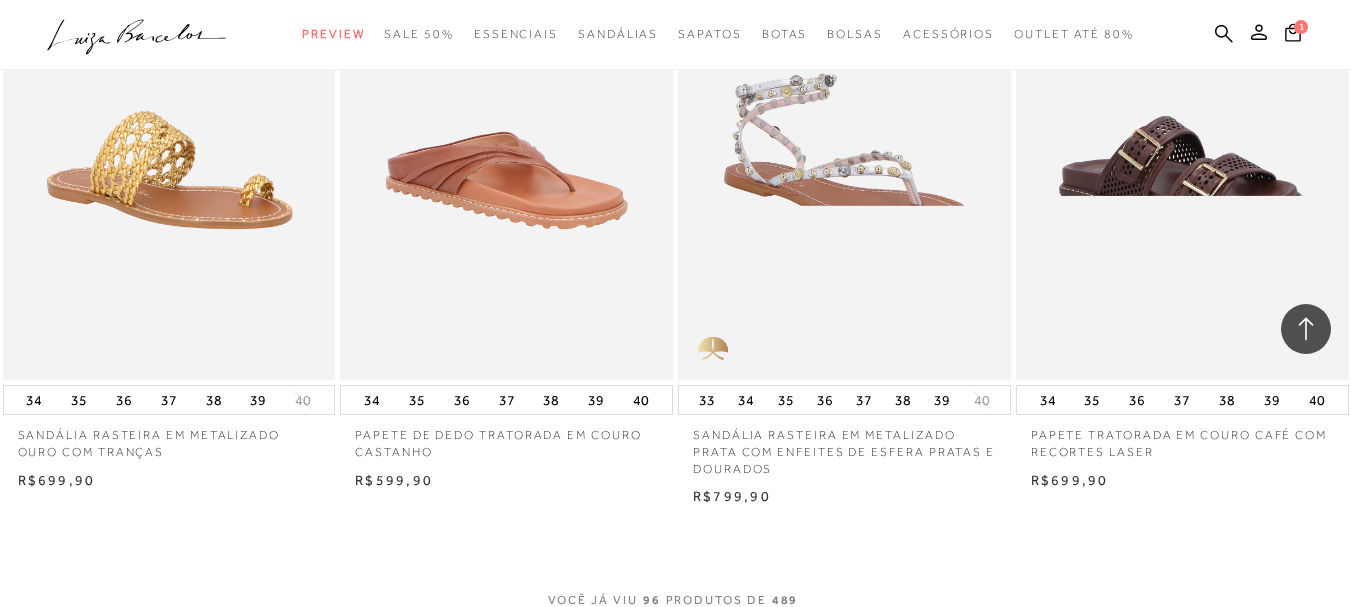 scroll, scrollTop: 15100, scrollLeft: 0, axis: vertical 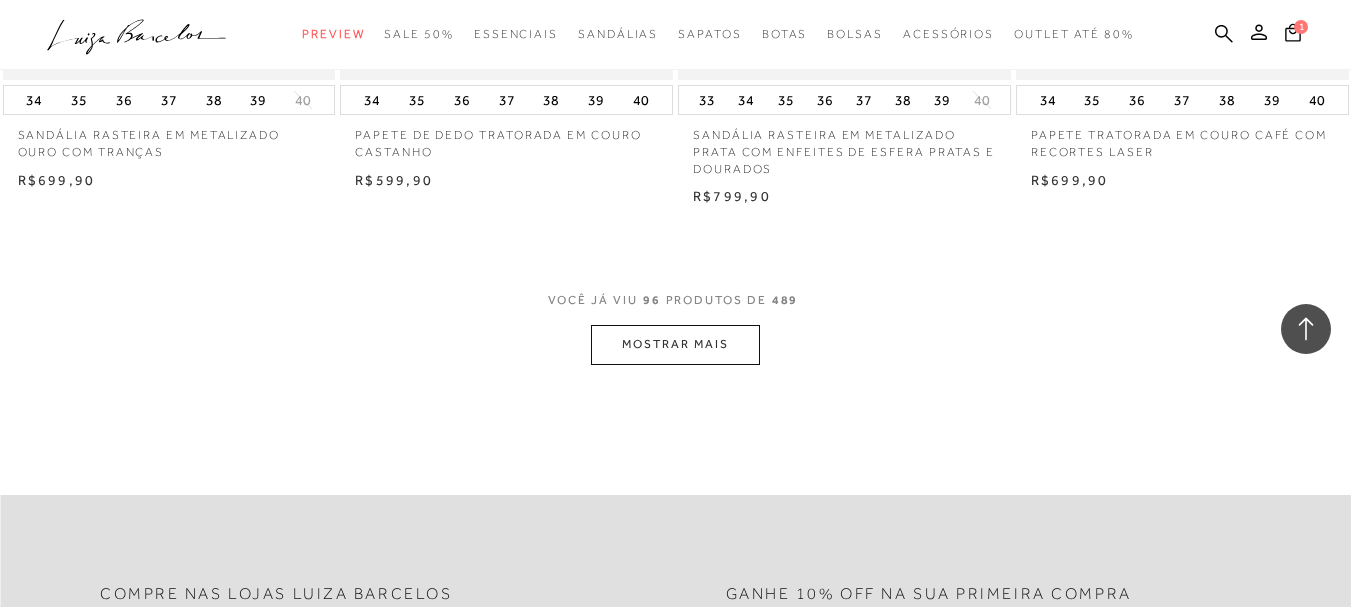 click on "MOSTRAR MAIS" at bounding box center [675, 344] 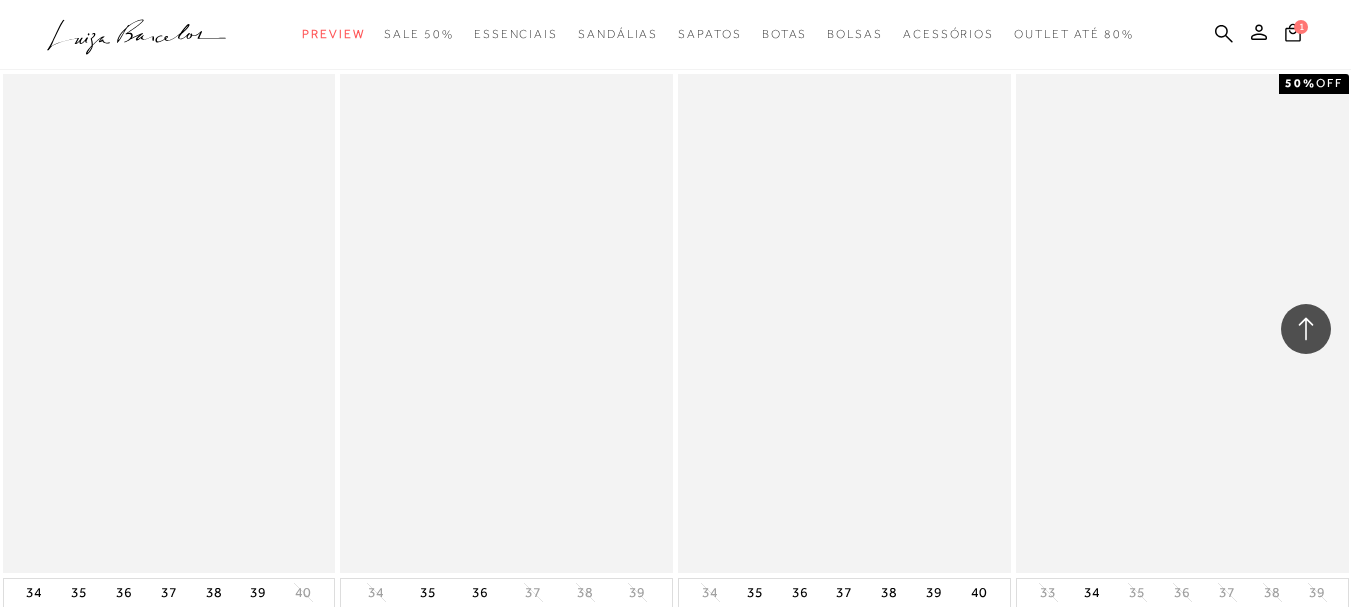 scroll, scrollTop: 18900, scrollLeft: 0, axis: vertical 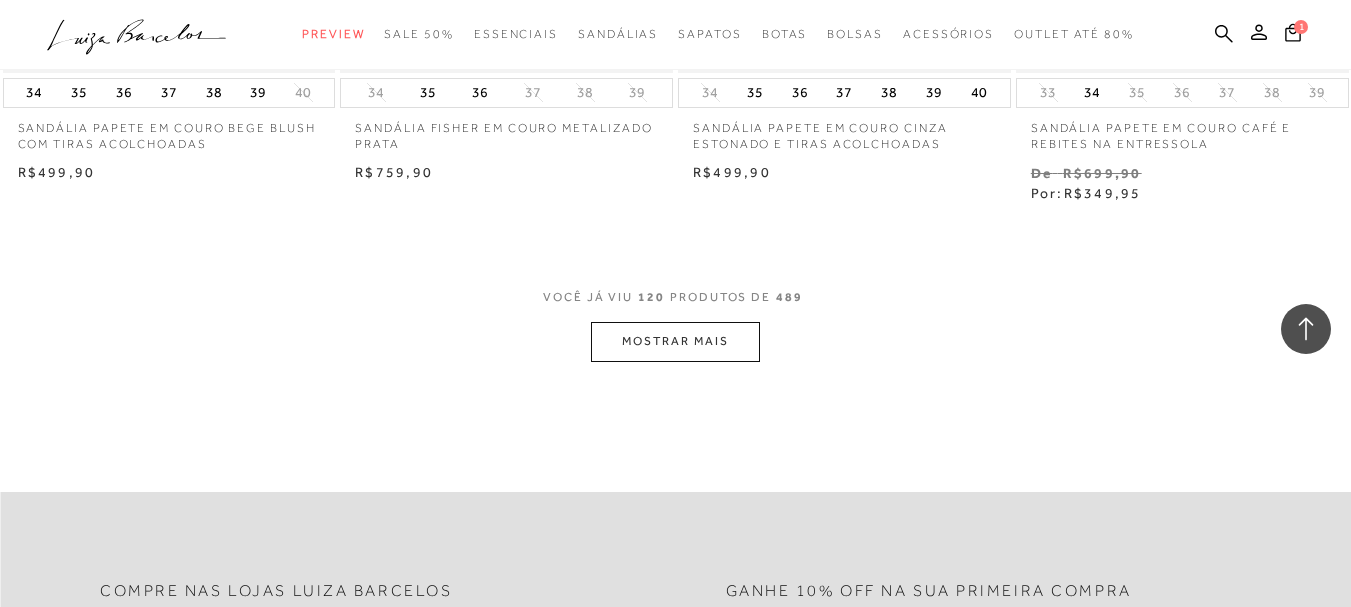 click on "MOSTRAR MAIS" at bounding box center (675, 341) 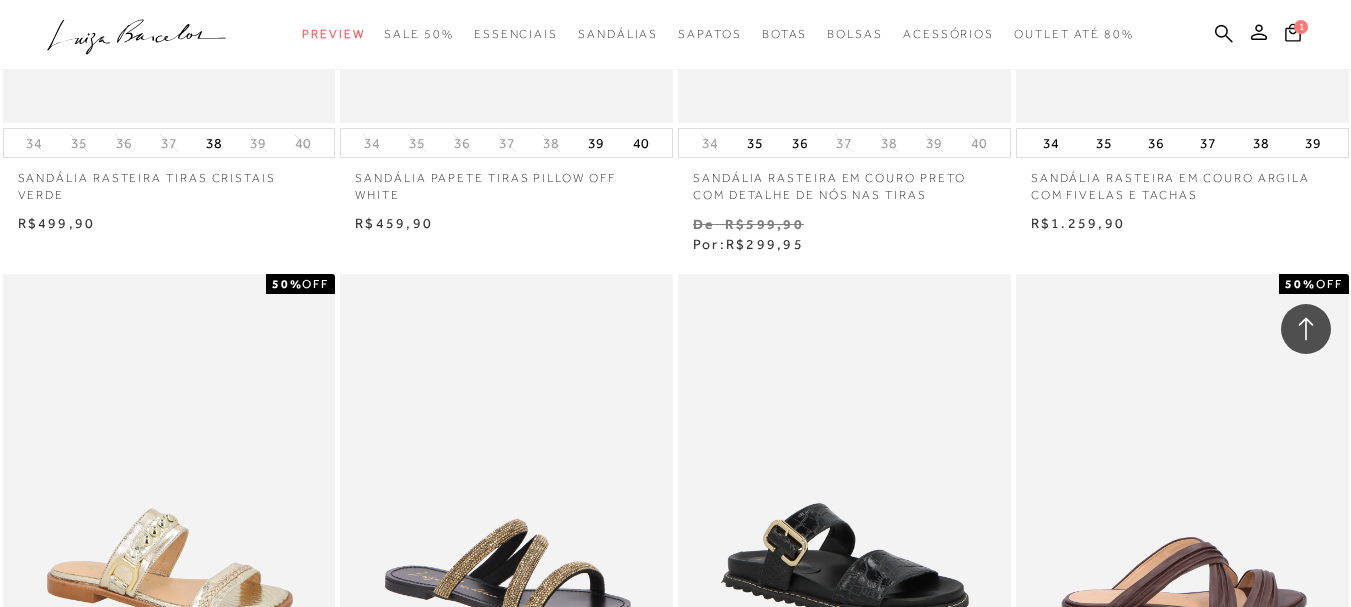 scroll, scrollTop: 19700, scrollLeft: 0, axis: vertical 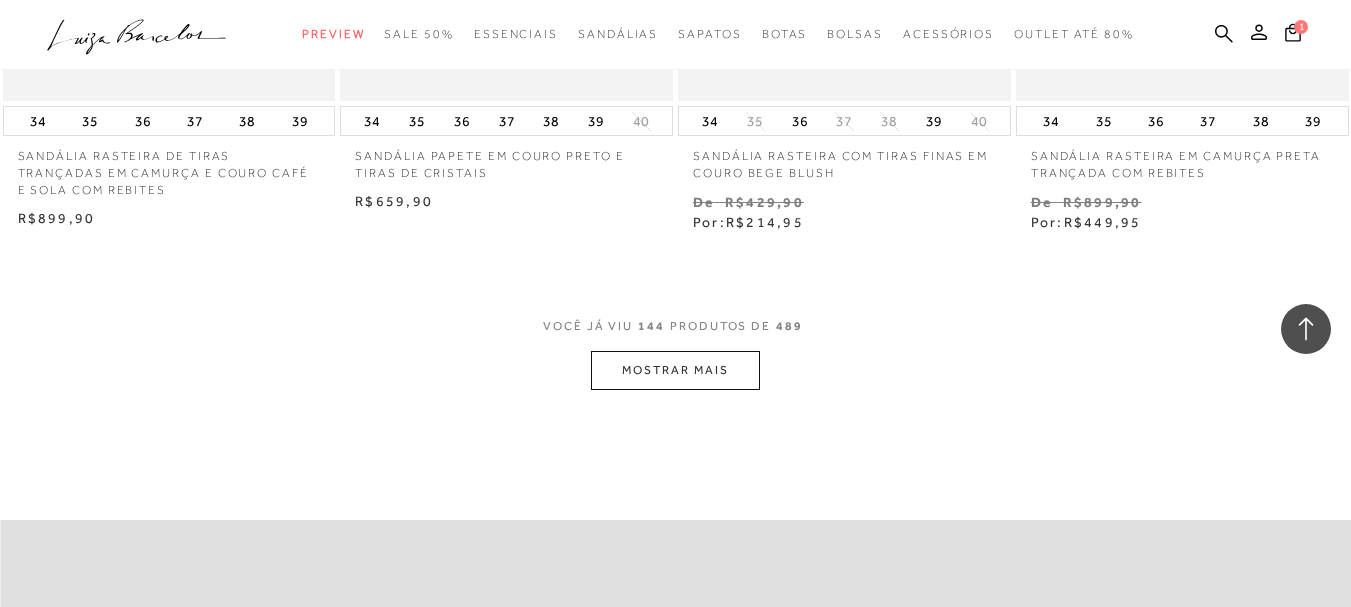 click on "MOSTRAR MAIS" at bounding box center [675, 370] 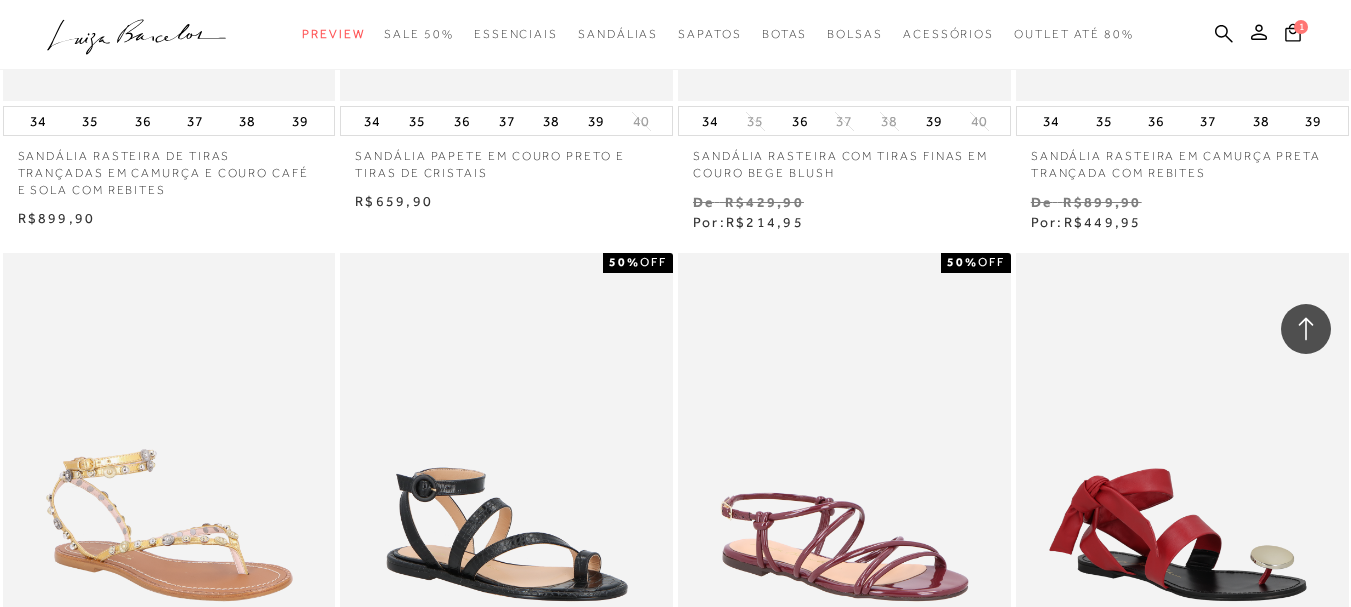 click at bounding box center [507, 502] 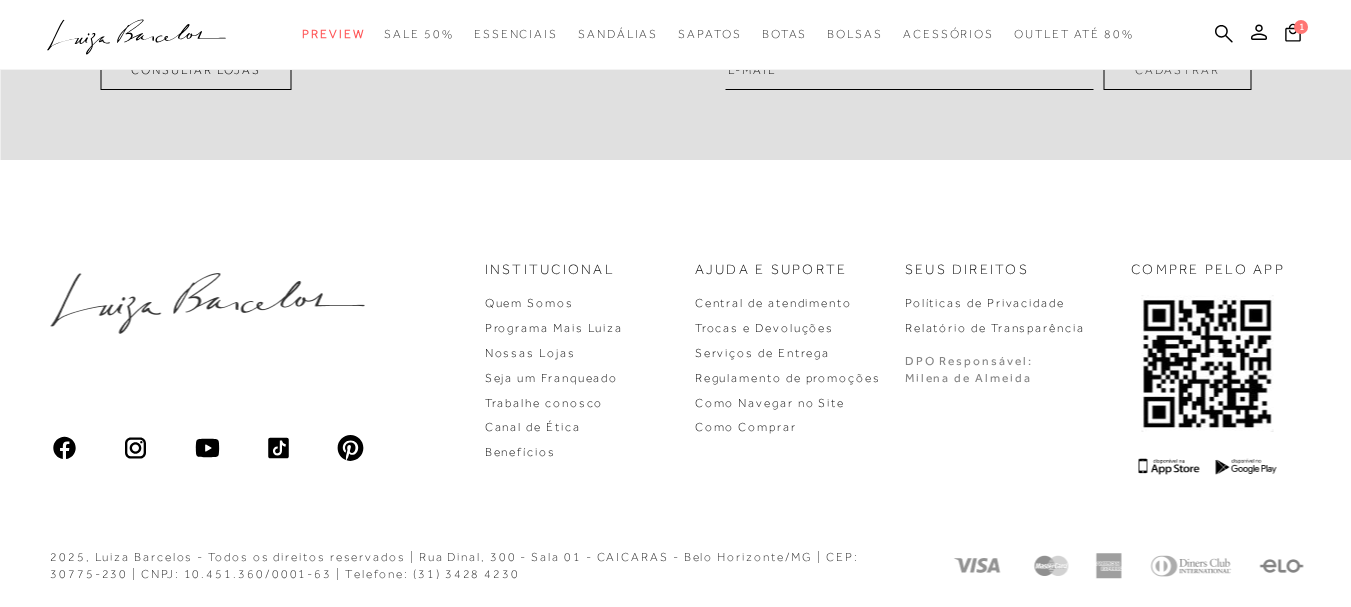 scroll, scrollTop: 0, scrollLeft: 0, axis: both 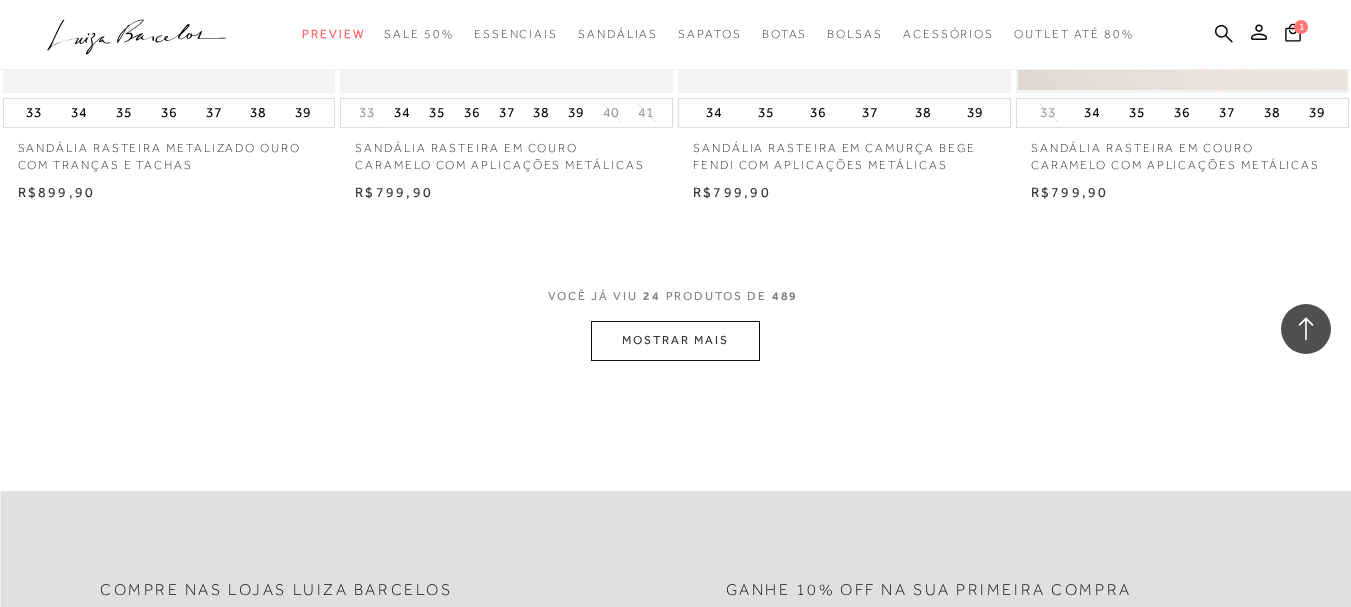 click on "VOCÊ JÁ VIU  24   PRODUTOS DE  489" at bounding box center (676, 303) 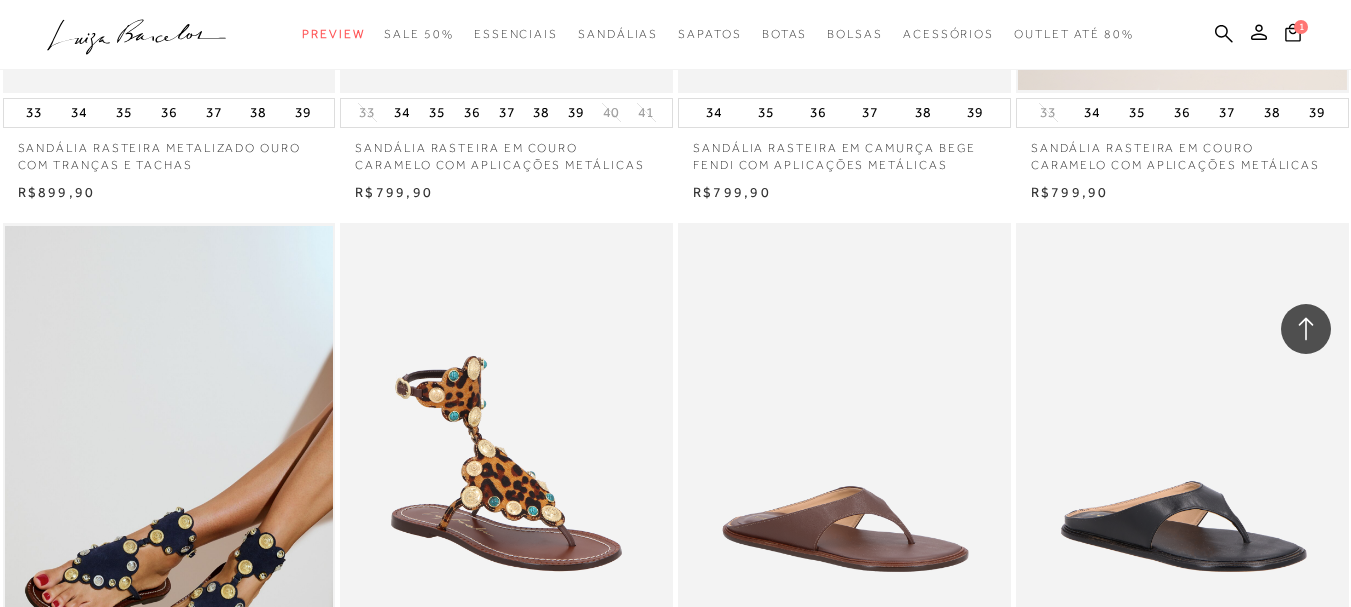 click on "RASTEIRA DE DEDO EM COURO CAFÉ COM SOLADO RETO" at bounding box center (844, 472) 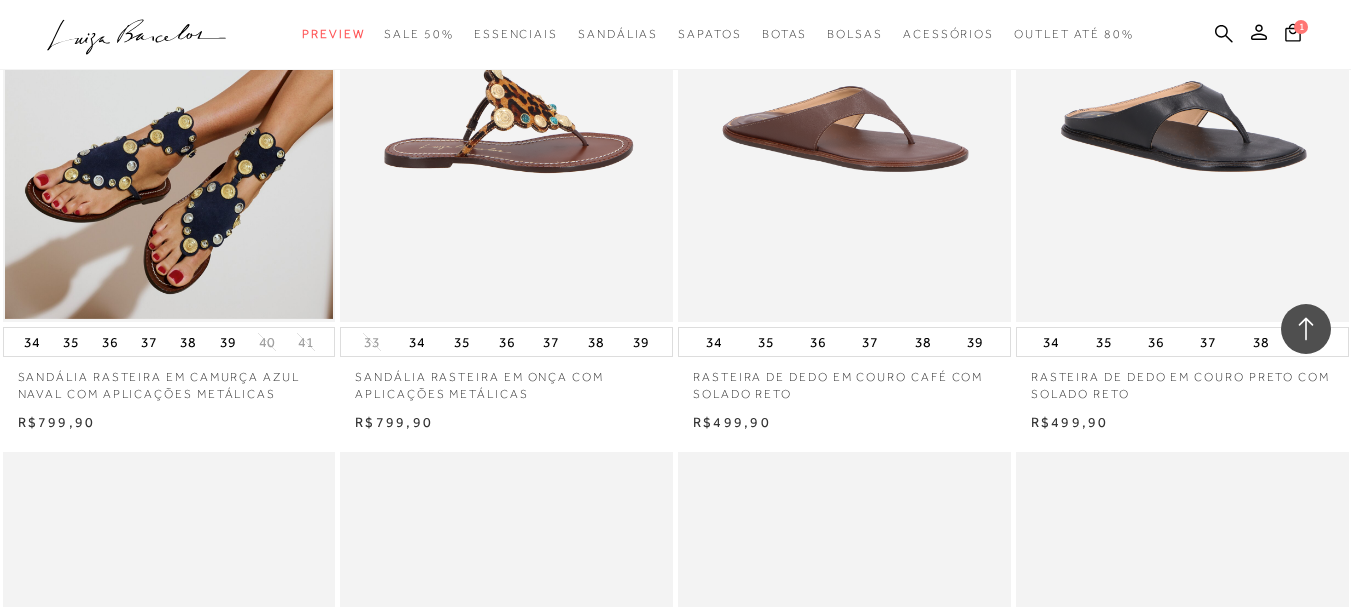 scroll, scrollTop: 4026, scrollLeft: 0, axis: vertical 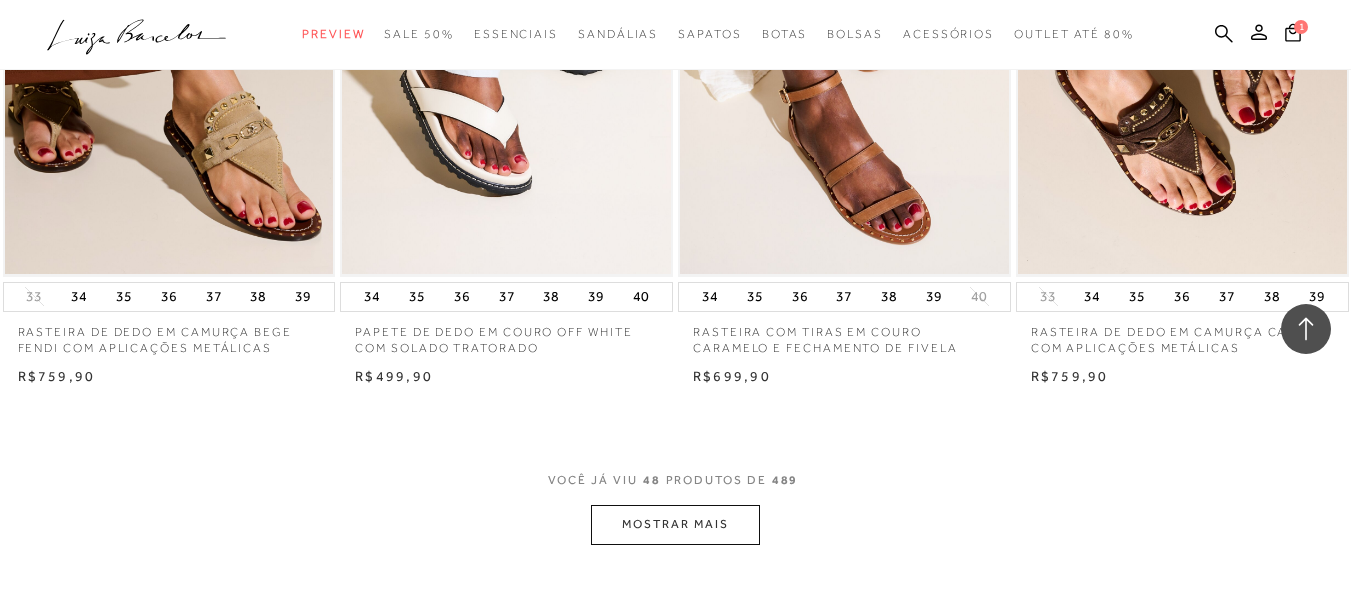 click on "VOCÊ JÁ VIU  48   PRODUTOS DE  489" at bounding box center (676, 487) 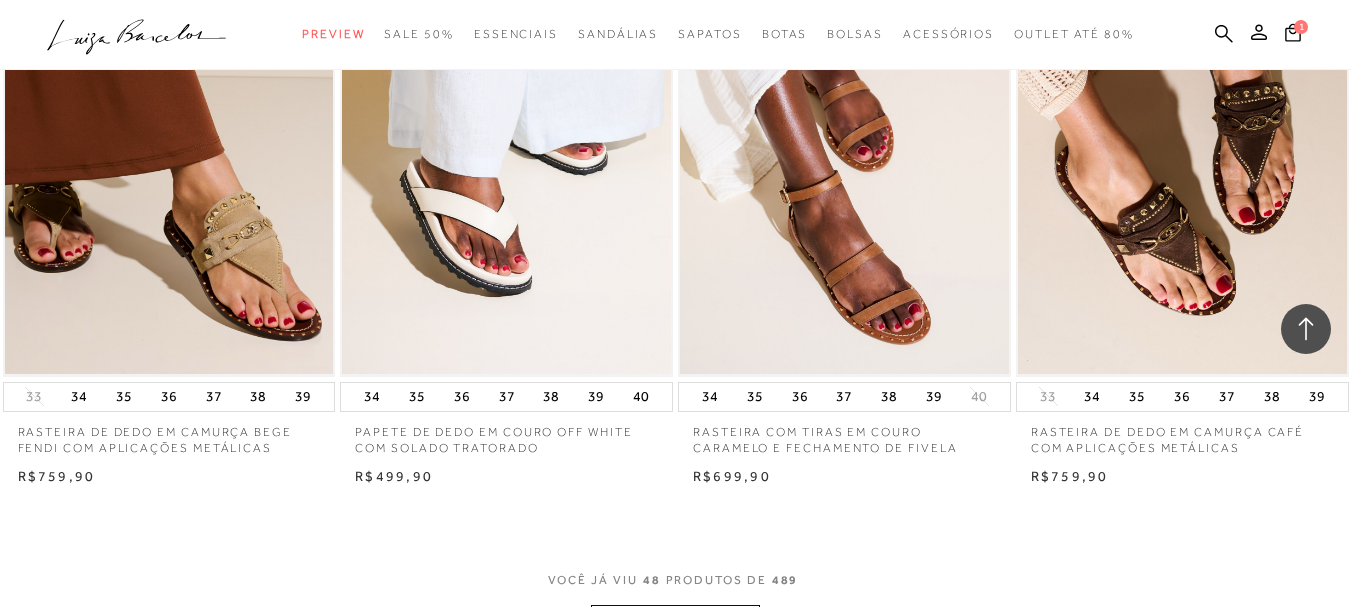 scroll, scrollTop: 7318, scrollLeft: 0, axis: vertical 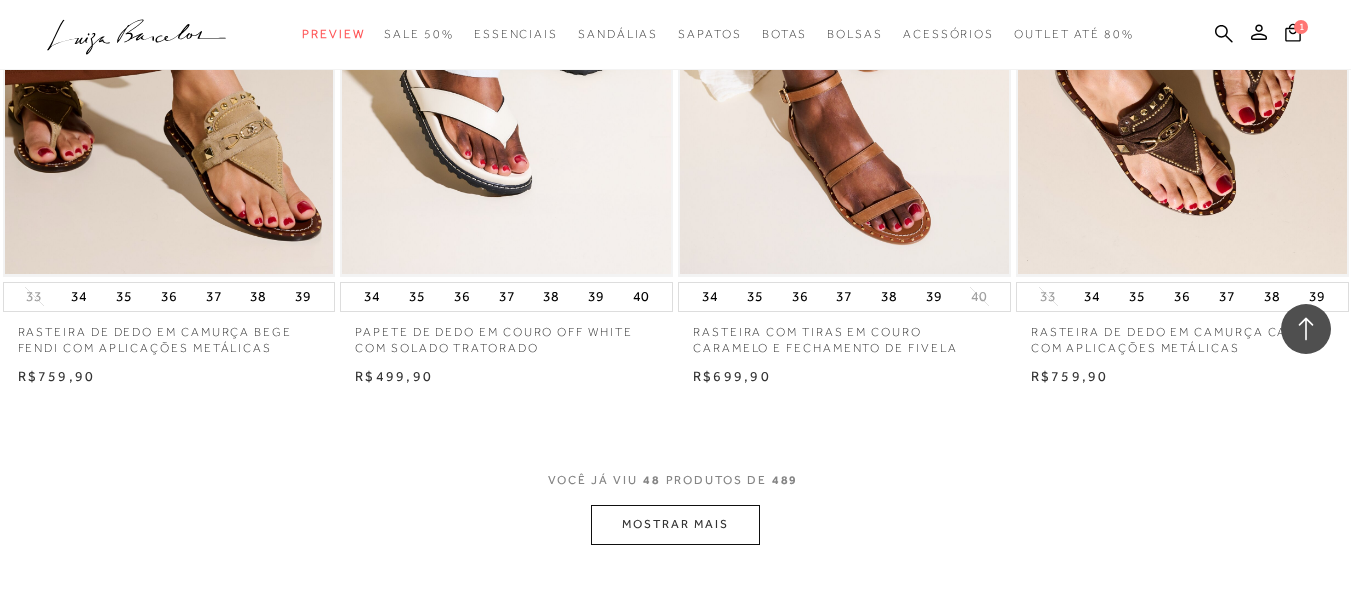 click on "MOSTRAR MAIS" at bounding box center (675, 524) 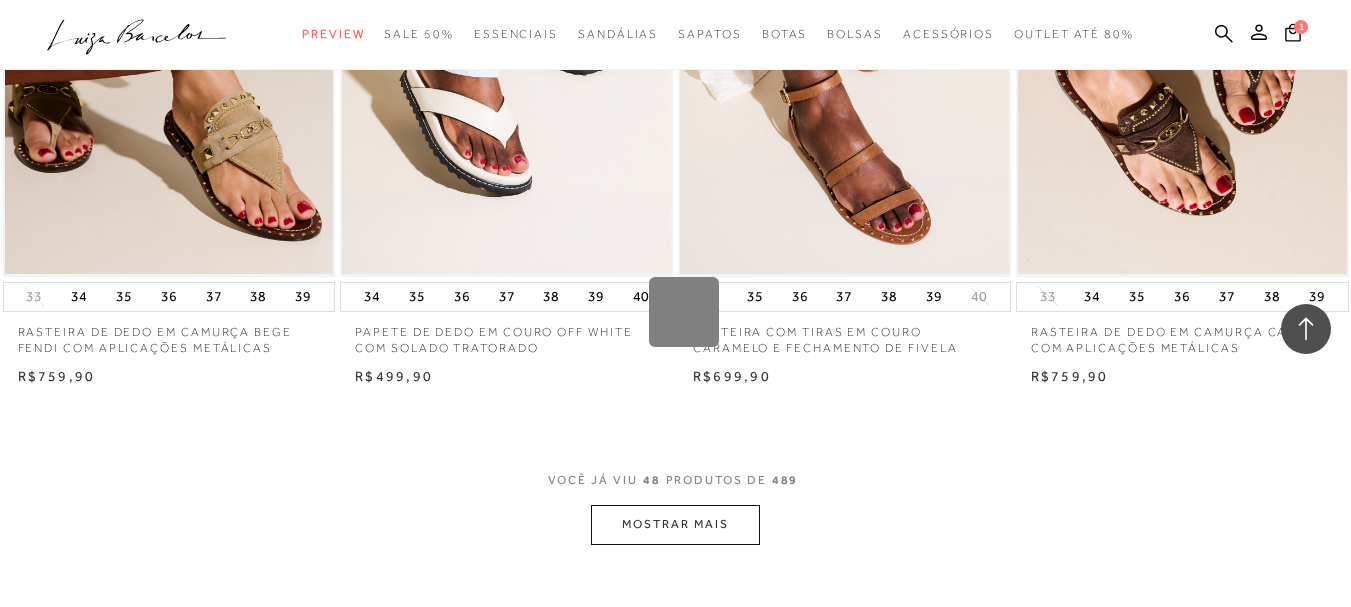click on "Loading..." at bounding box center [675, 303] 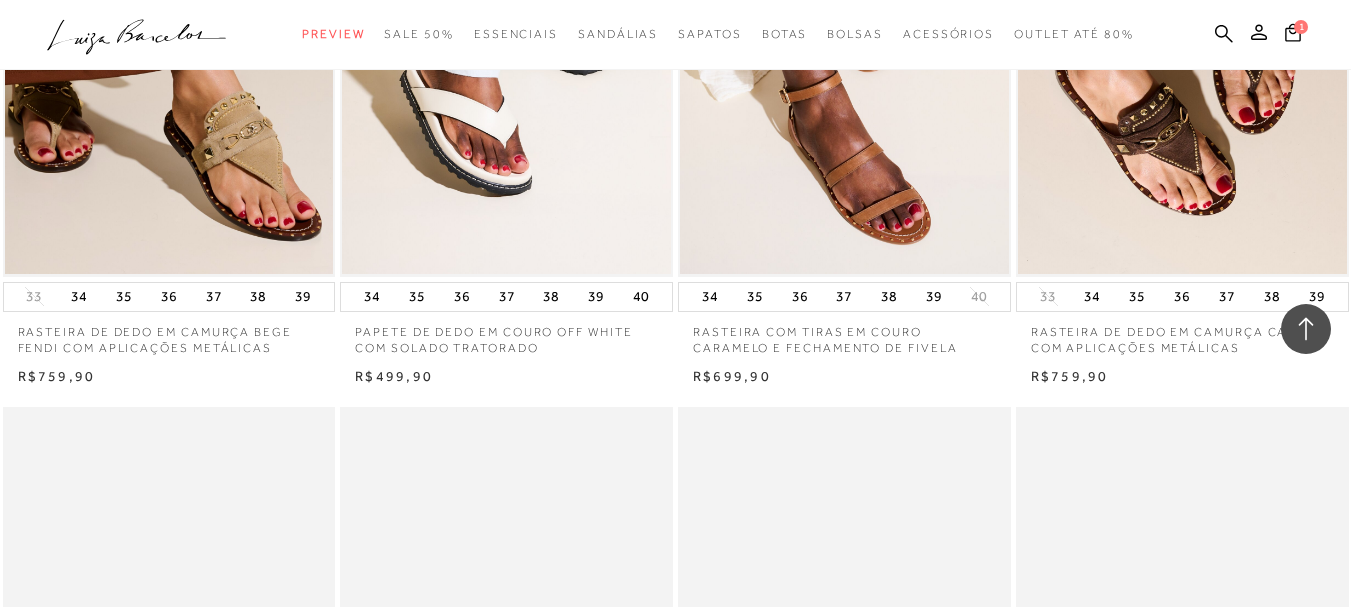 scroll, scrollTop: 11511, scrollLeft: 0, axis: vertical 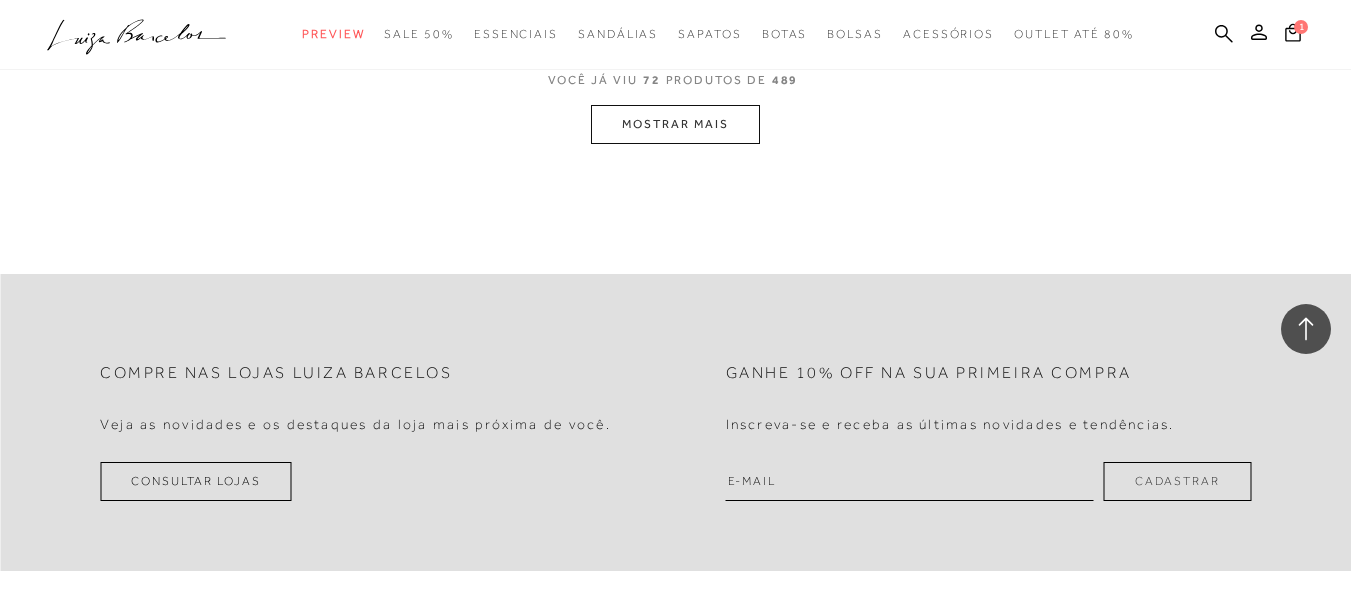 click on "MOSTRAR MAIS" at bounding box center (675, 124) 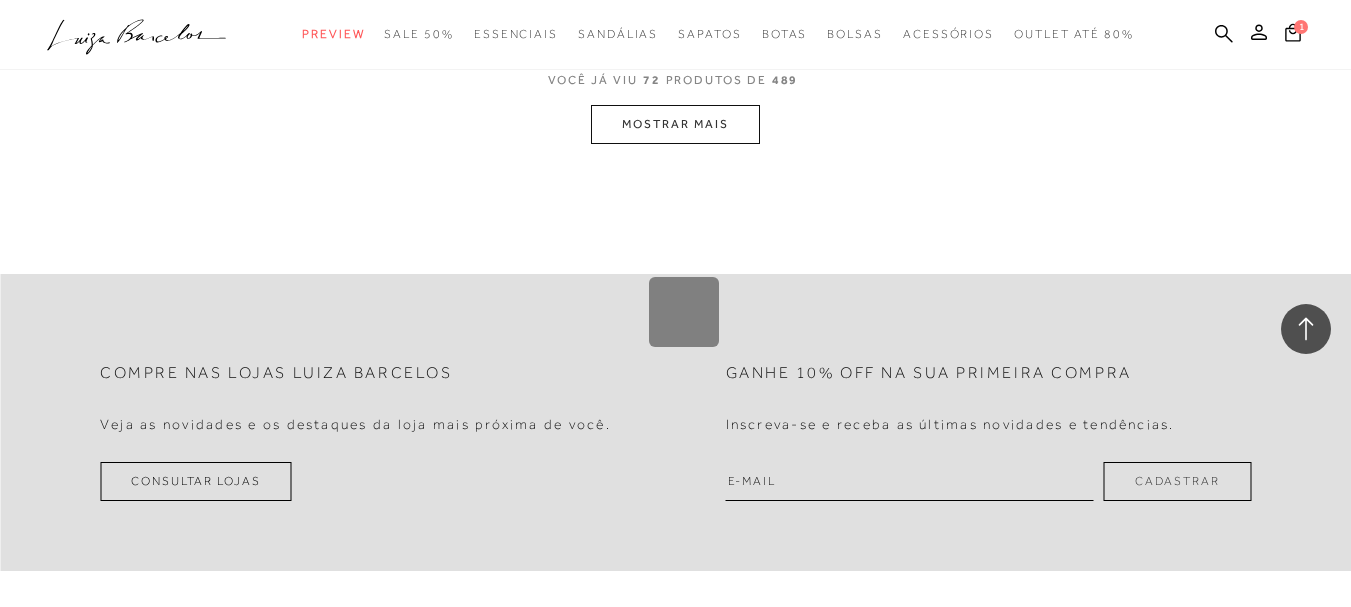 click on "Loading..." at bounding box center (675, 303) 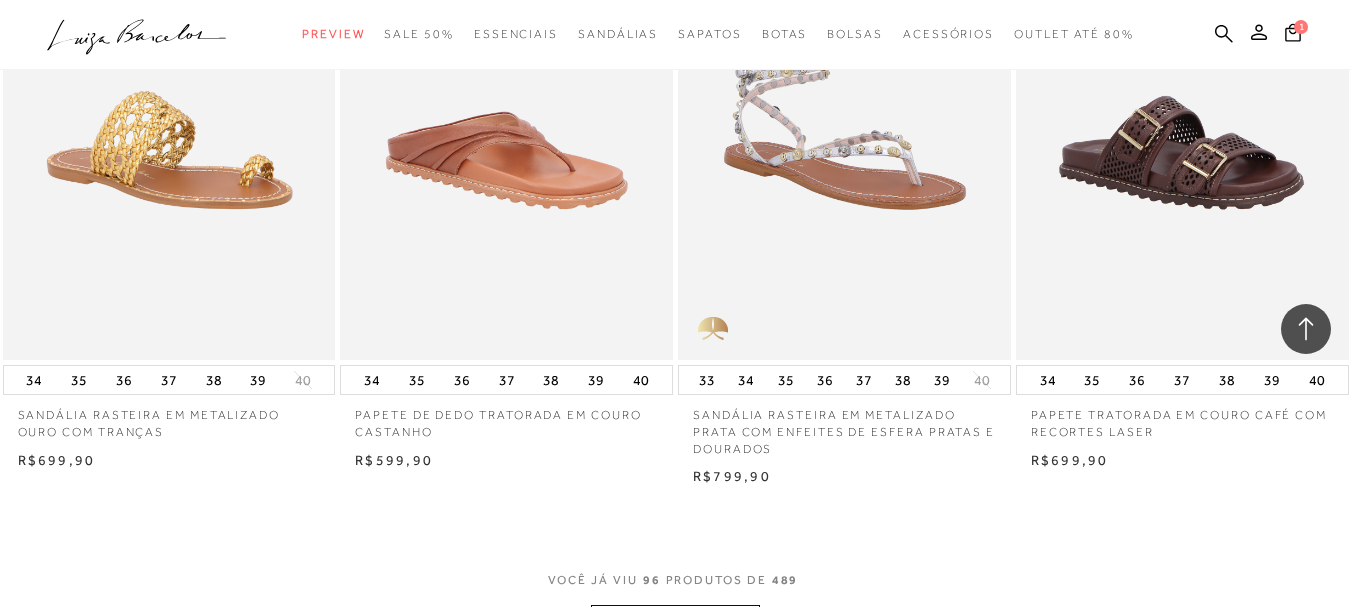 scroll, scrollTop: 15120, scrollLeft: 0, axis: vertical 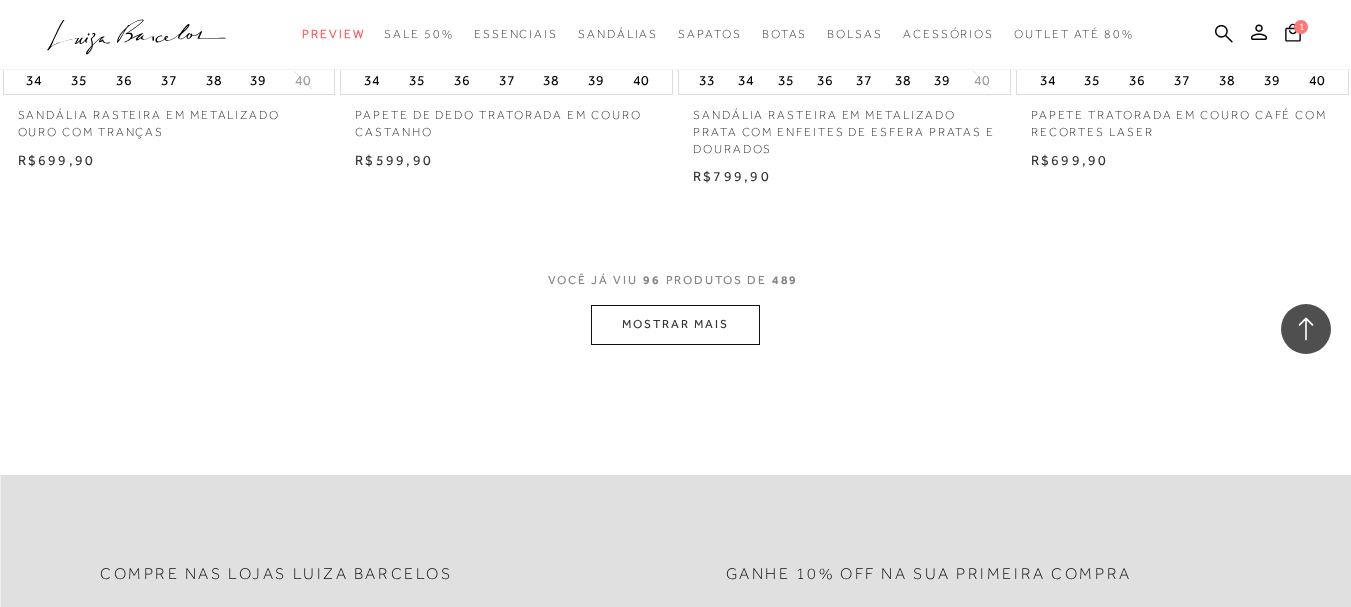 click on "MOSTRAR MAIS" at bounding box center [675, 324] 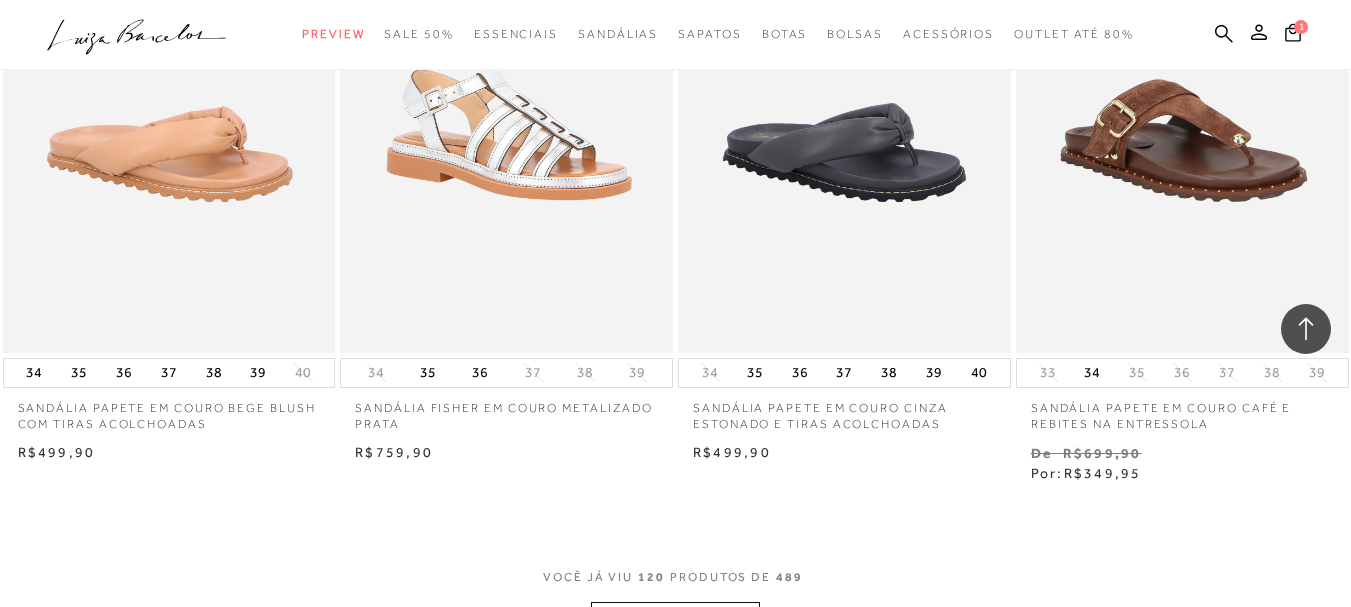 scroll, scrollTop: 18920, scrollLeft: 0, axis: vertical 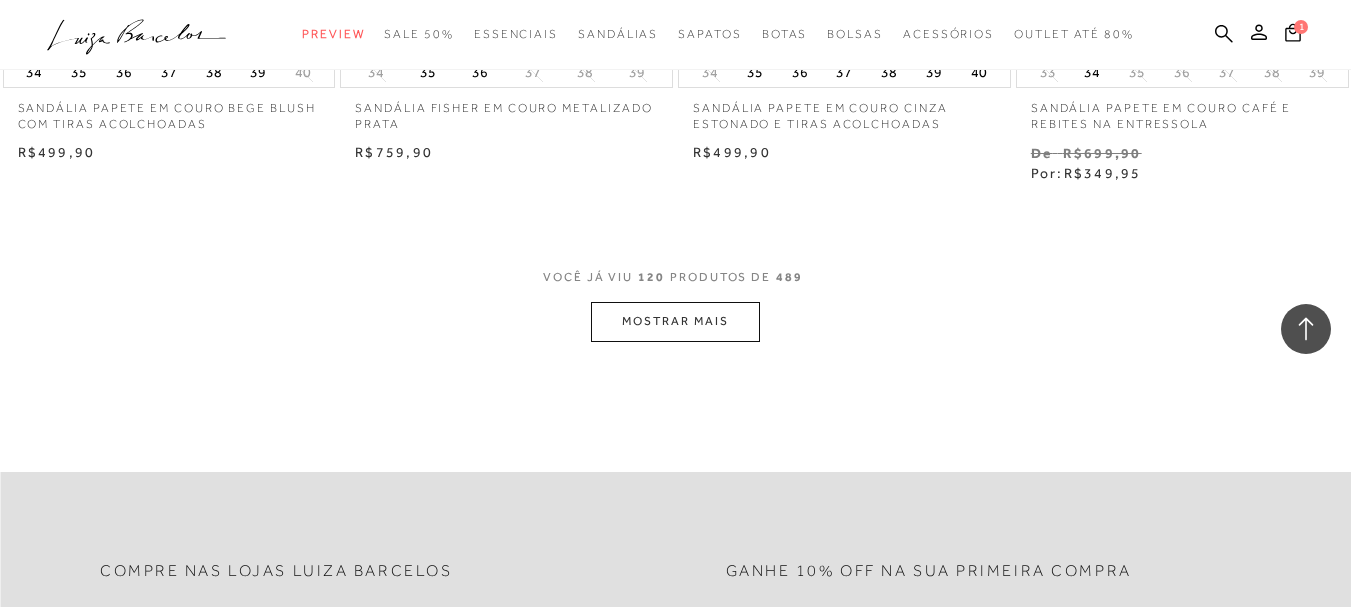 click on "MOSTRAR MAIS" at bounding box center (675, 321) 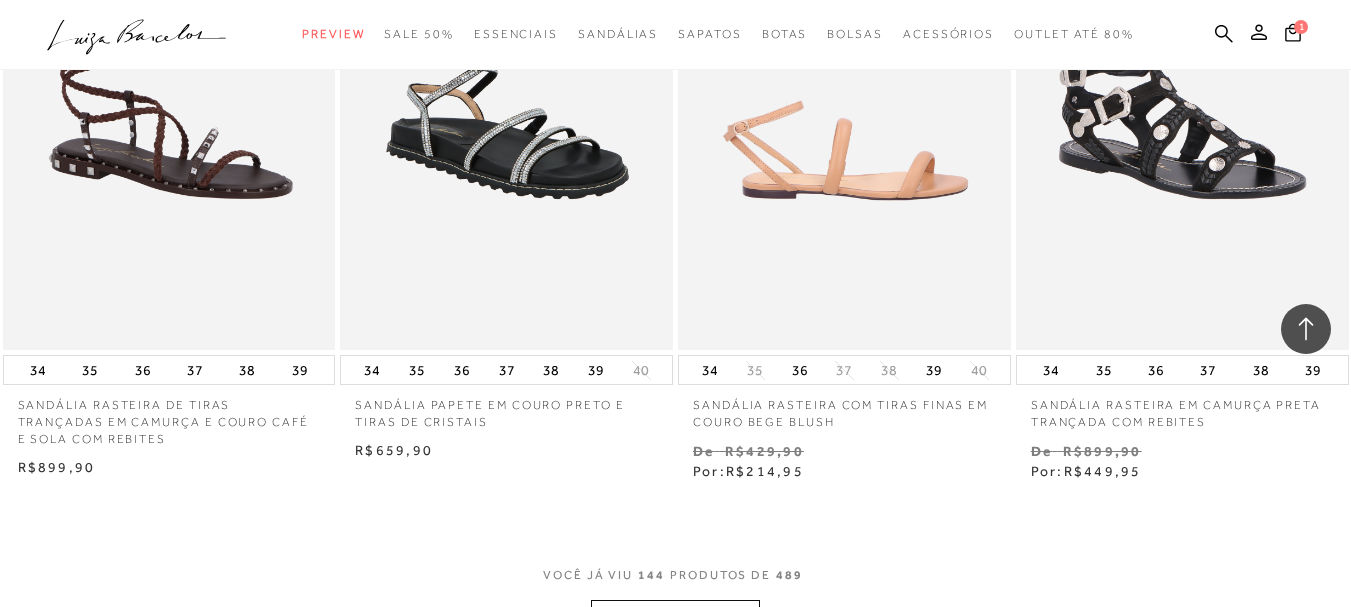 scroll, scrollTop: 22720, scrollLeft: 0, axis: vertical 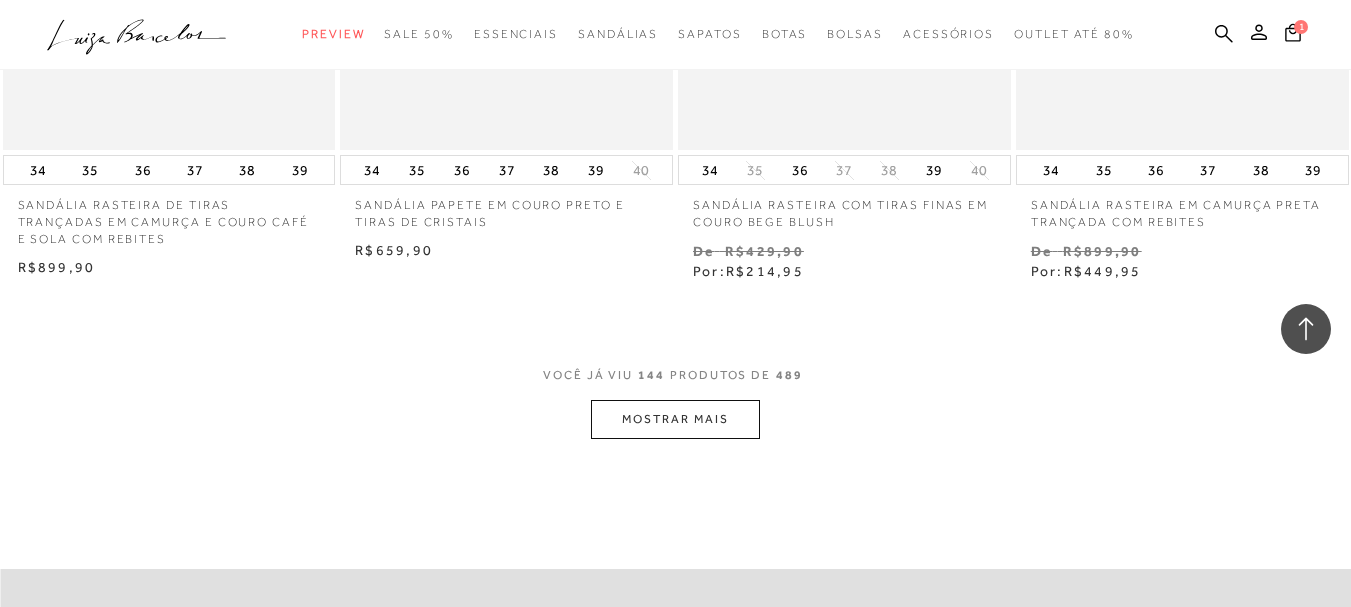 click on "MOSTRAR MAIS" at bounding box center [675, 419] 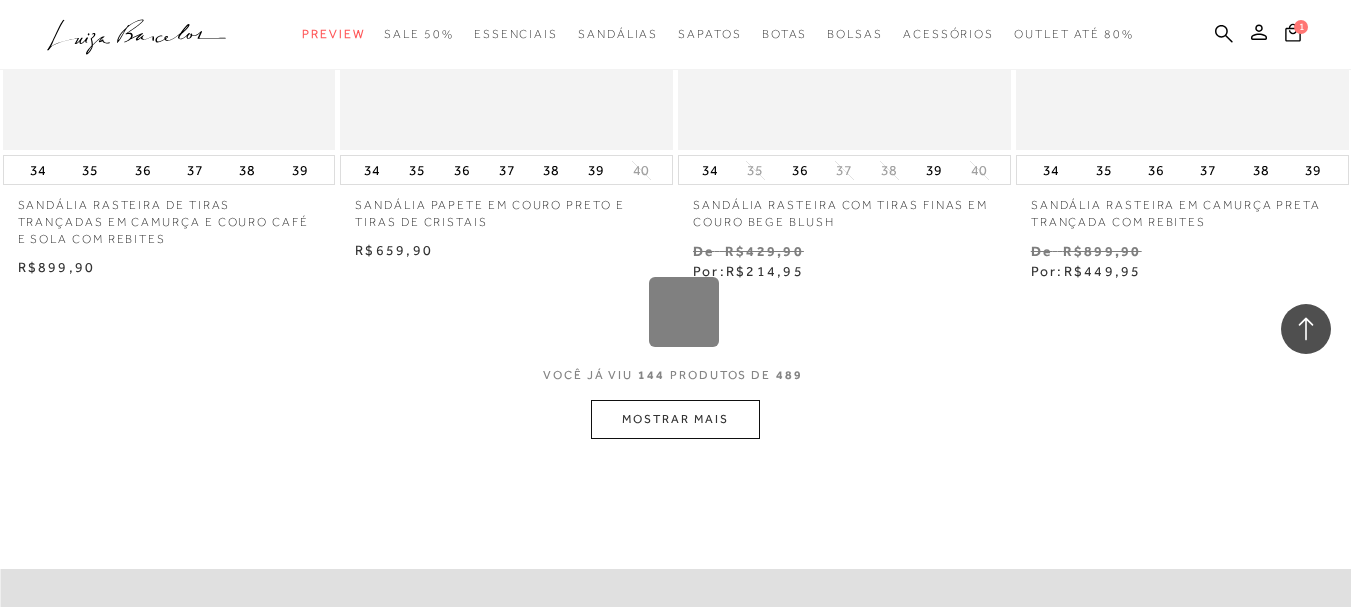 click on "Loading..." at bounding box center [675, 303] 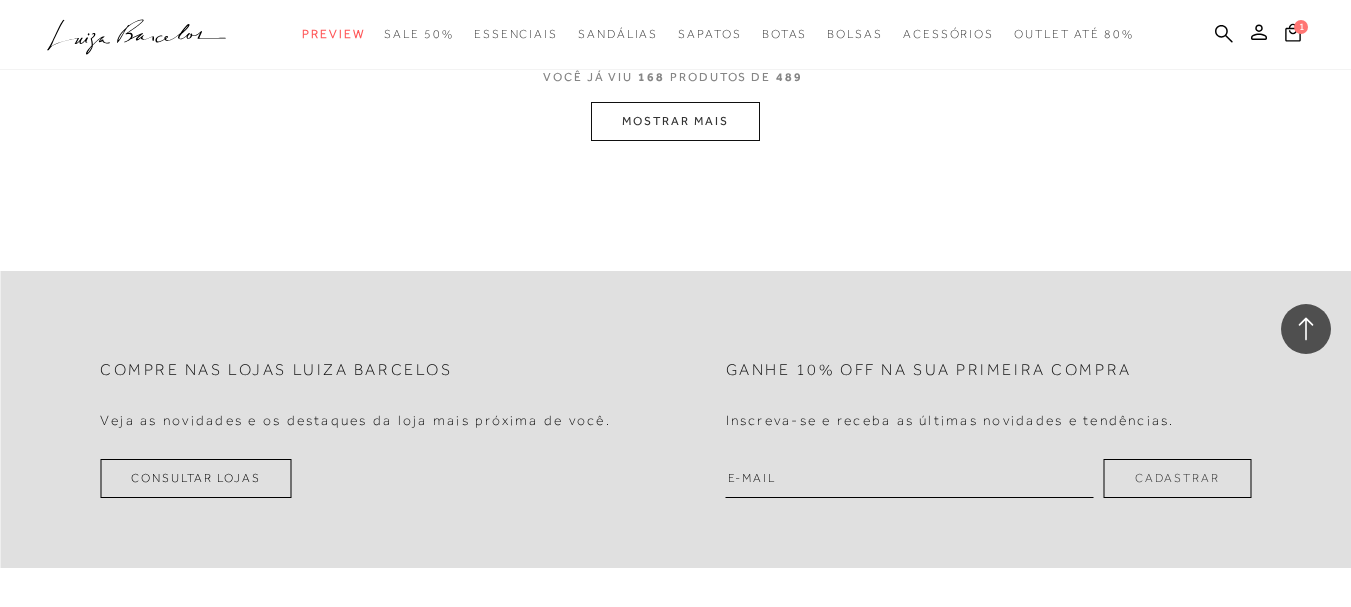 scroll, scrollTop: 26720, scrollLeft: 0, axis: vertical 